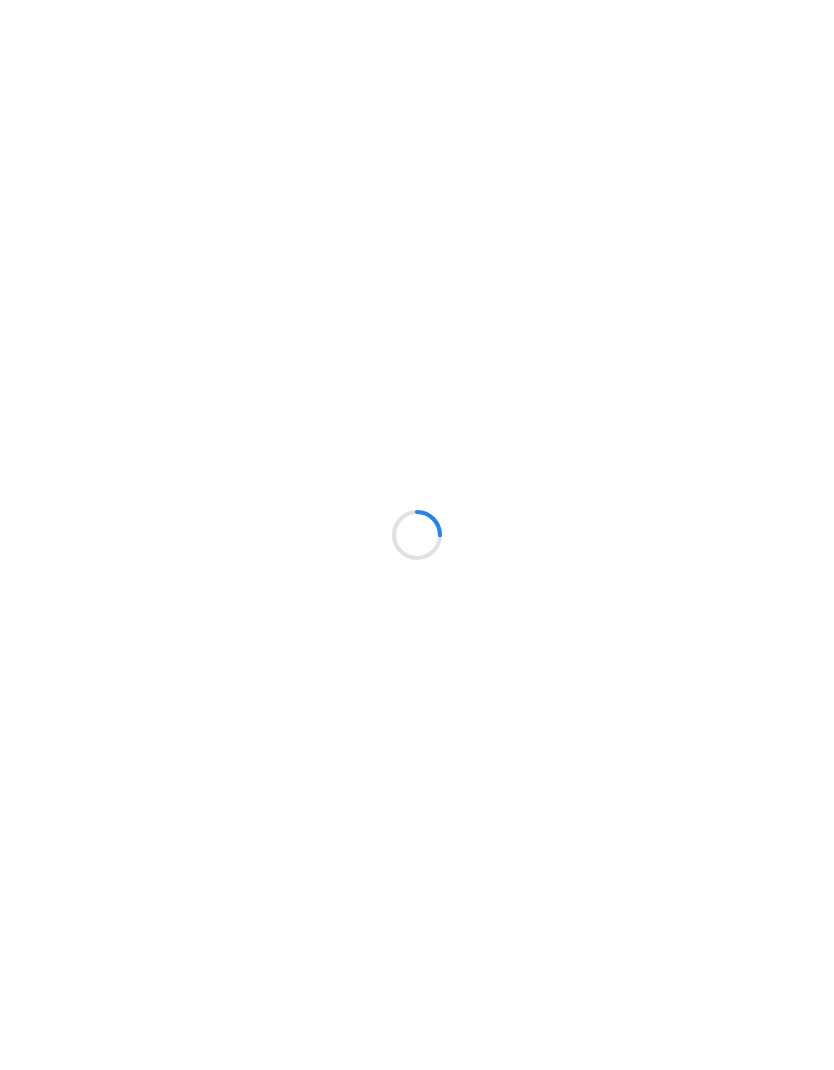 scroll, scrollTop: 0, scrollLeft: 0, axis: both 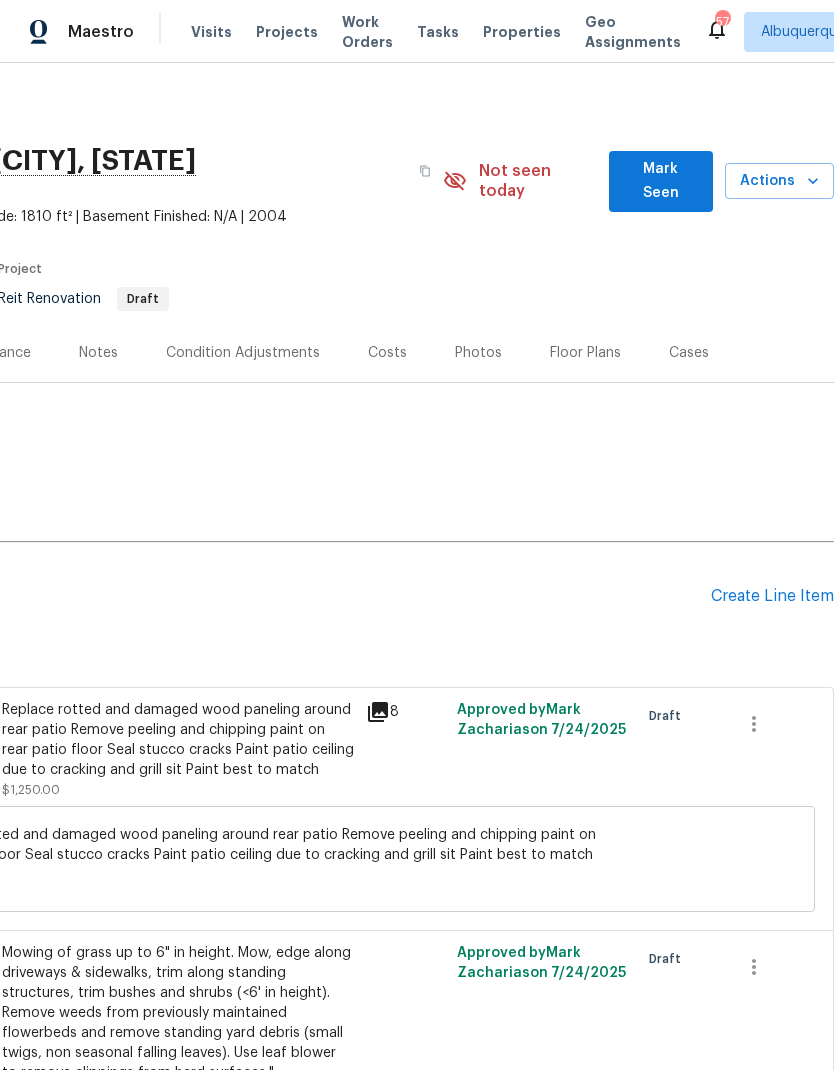 click on "Create Line Item" at bounding box center [772, 596] 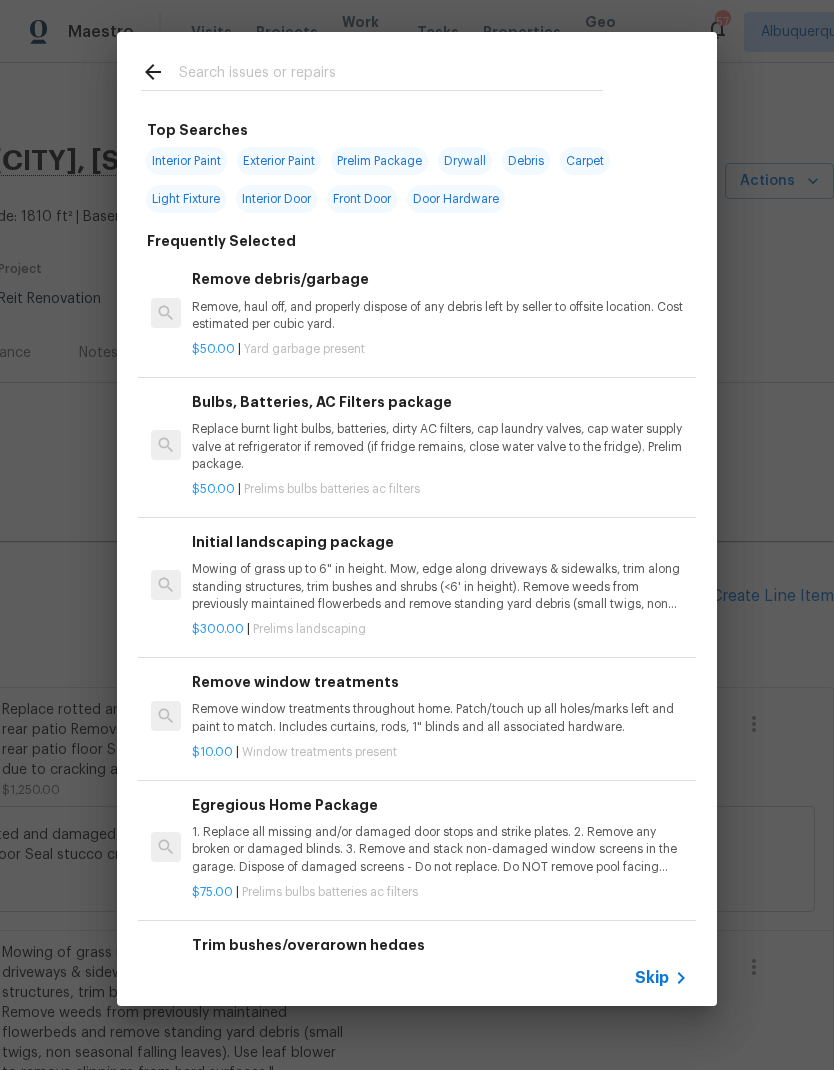 click at bounding box center (391, 75) 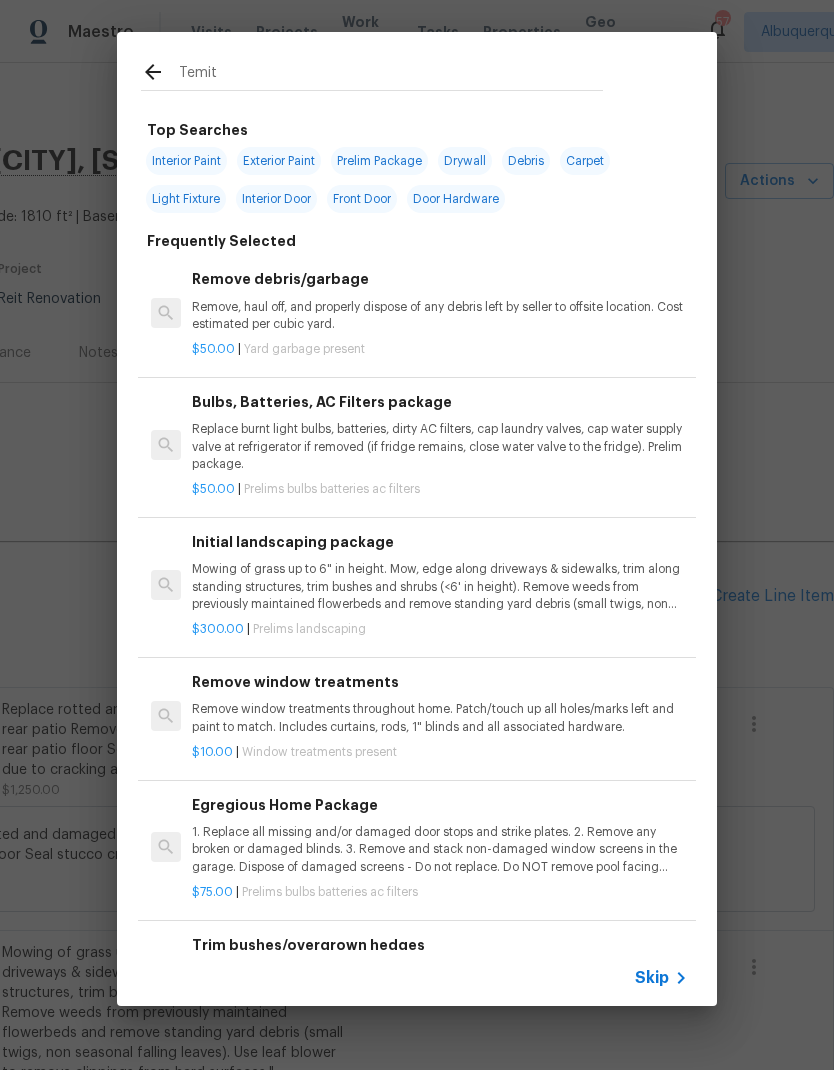 type on "[PII]" 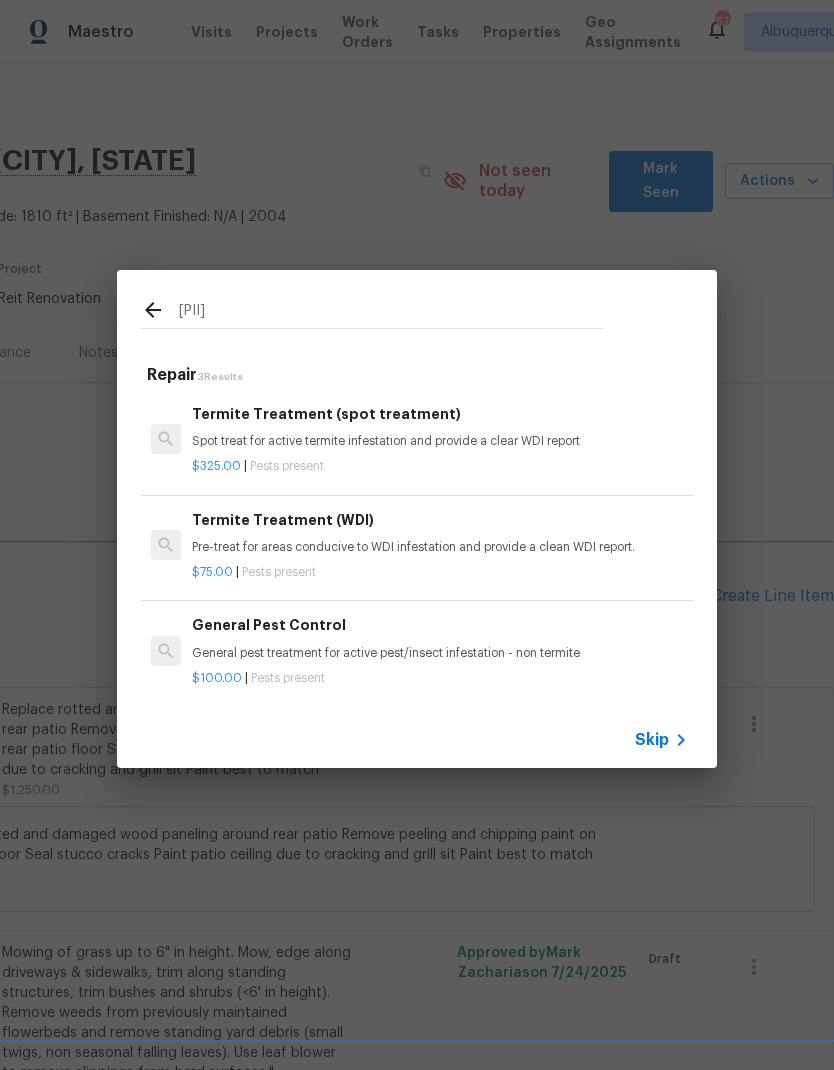 click on "Spot treat for active termite infestation and provide a clear WDI report" at bounding box center [440, 441] 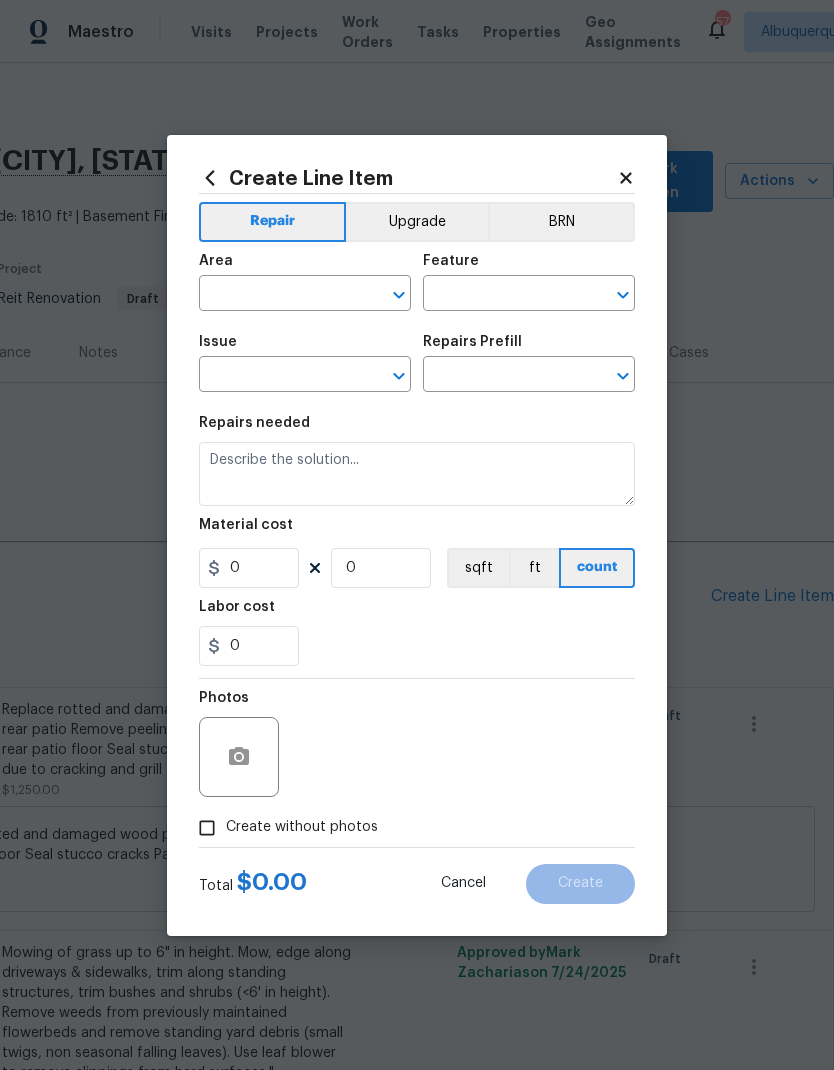 type on "Pests" 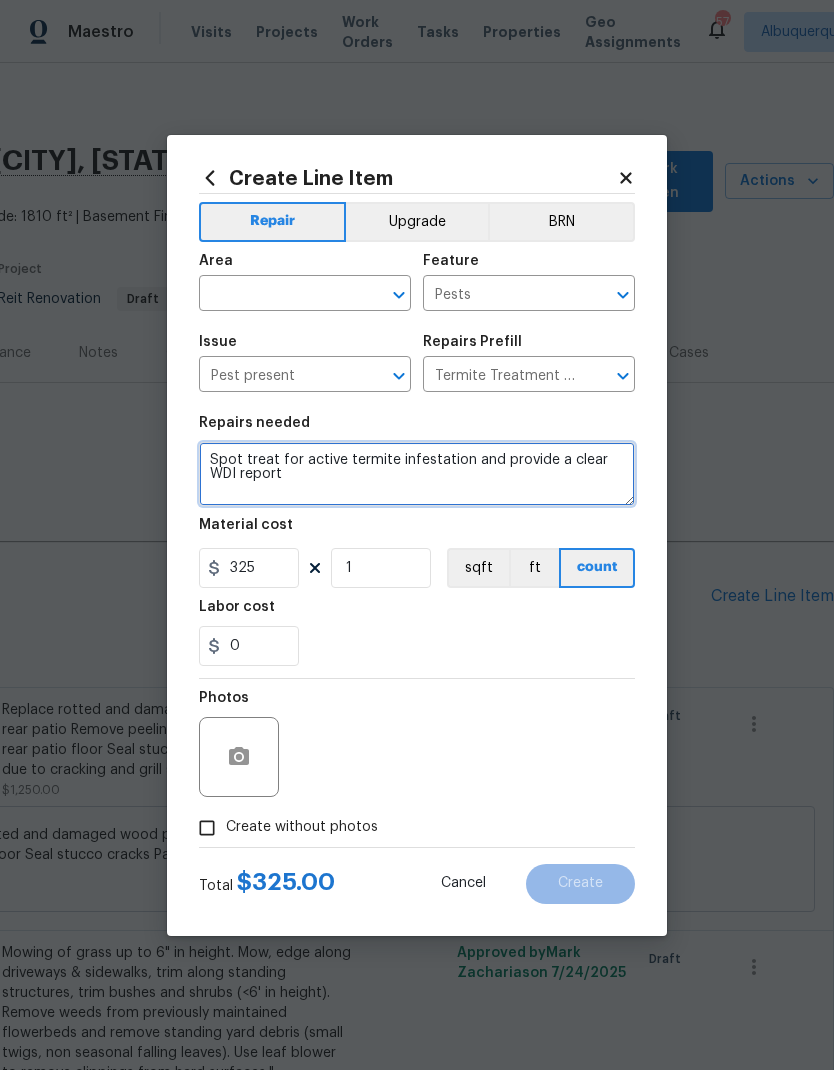 click on "Spot treat for active termite infestation and provide a clear WDI report" at bounding box center [417, 474] 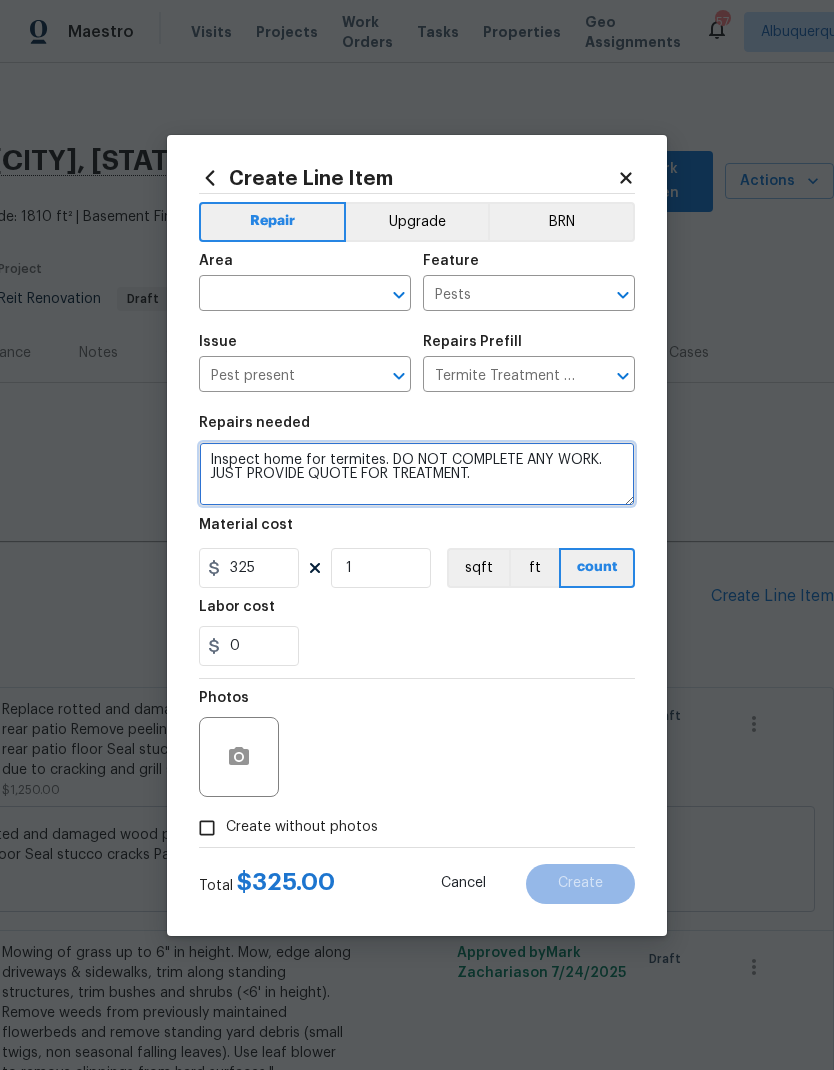 type on "Inspect home for termites. DO NOT COMPLETE ANY WORK. JUST PROVIDE QUOTE FOR TREATMENT." 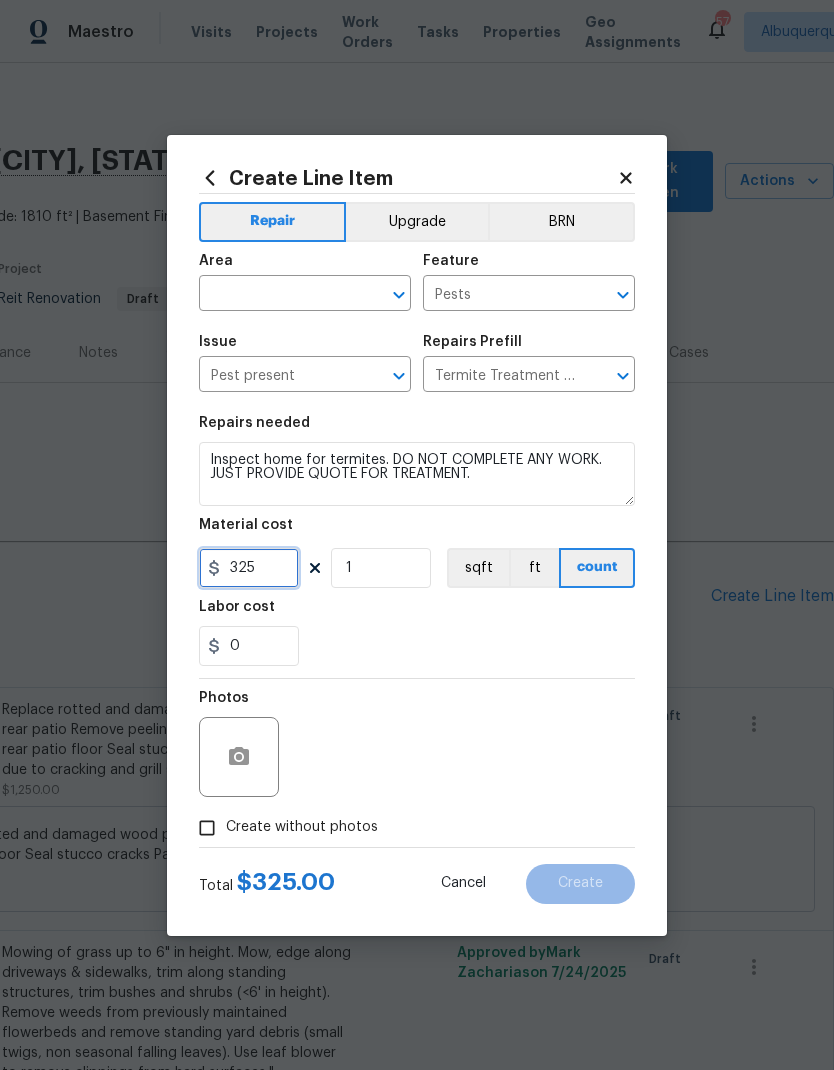 click on "325" at bounding box center (249, 568) 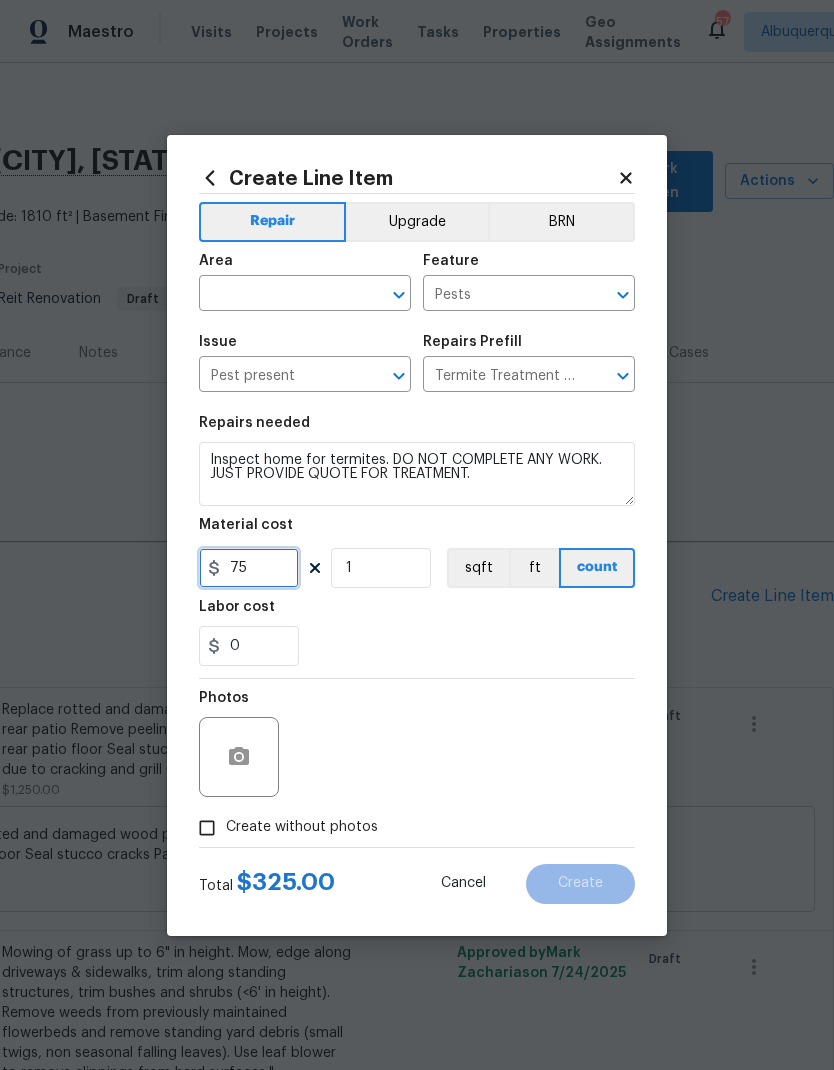 type on "75" 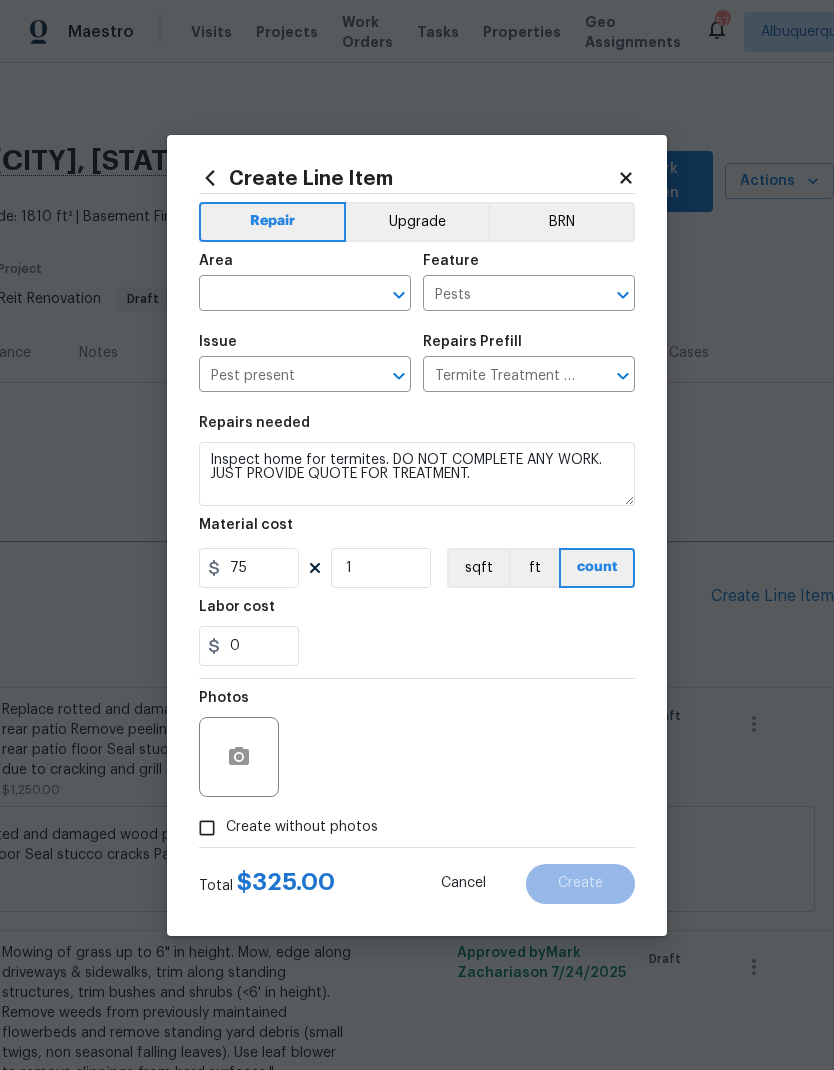 click on "Create without photos" at bounding box center [207, 828] 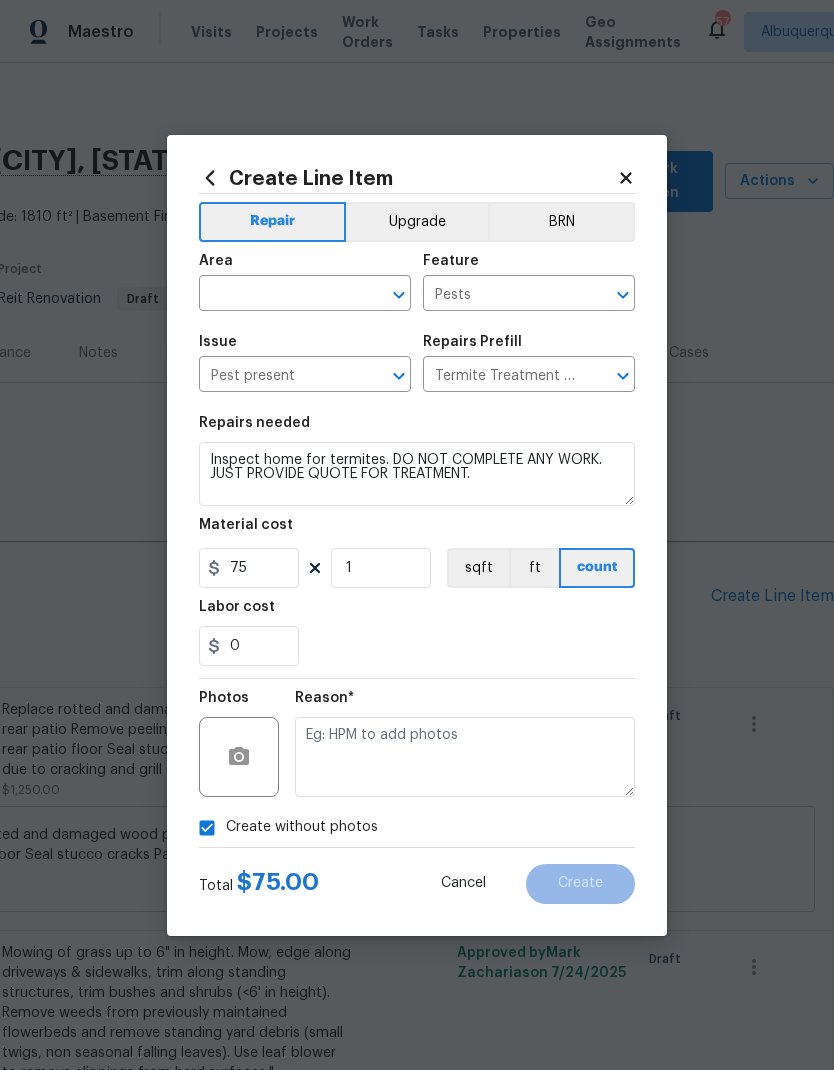 click on "Create without photos" at bounding box center [207, 828] 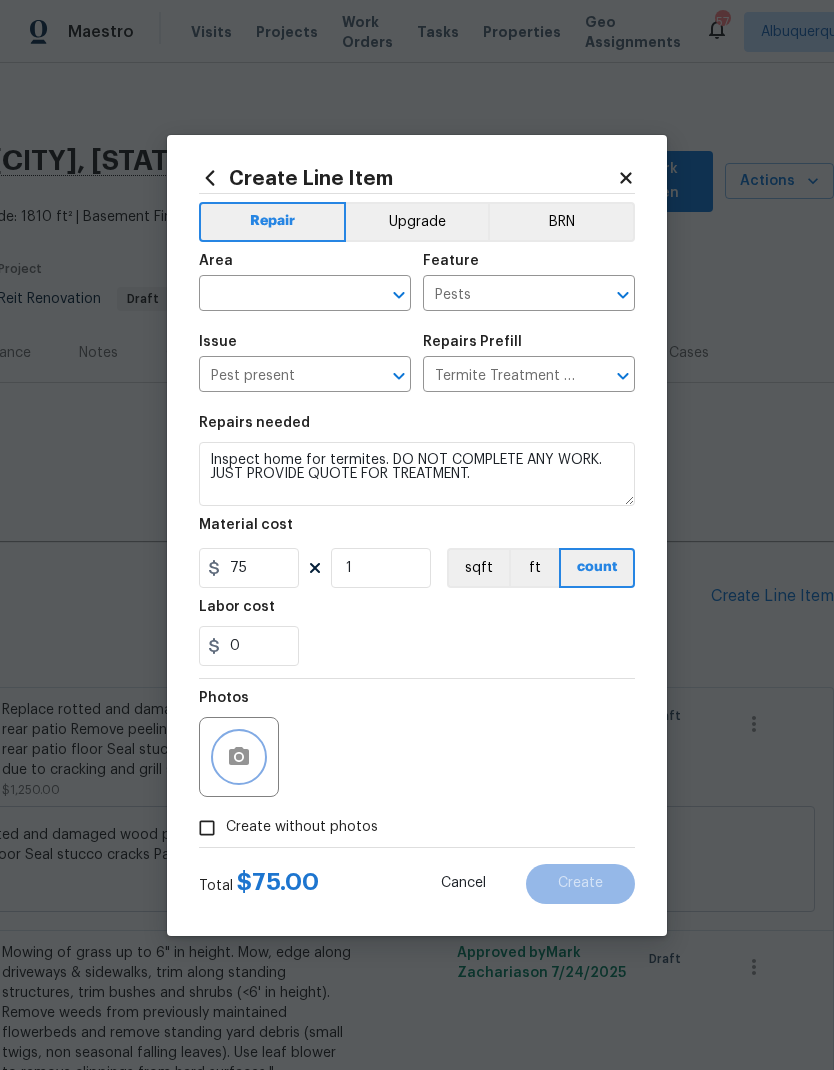 click 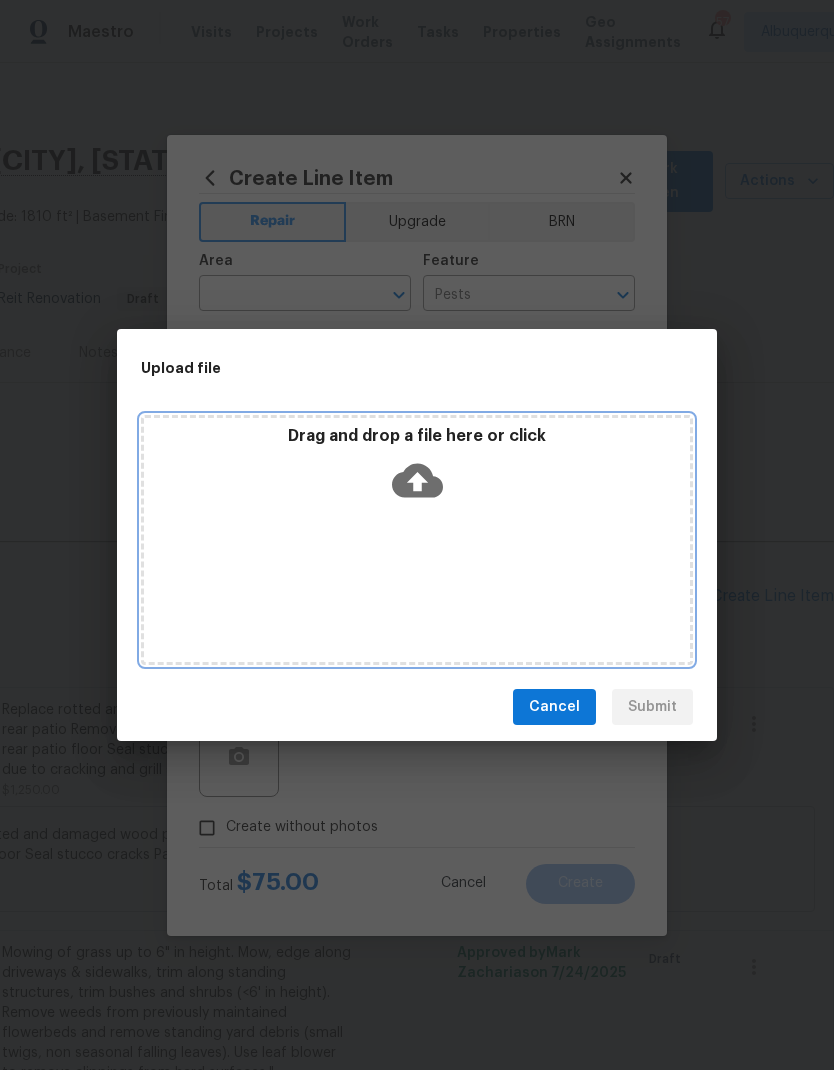 click on "Drag and drop a file here or click" at bounding box center (417, 540) 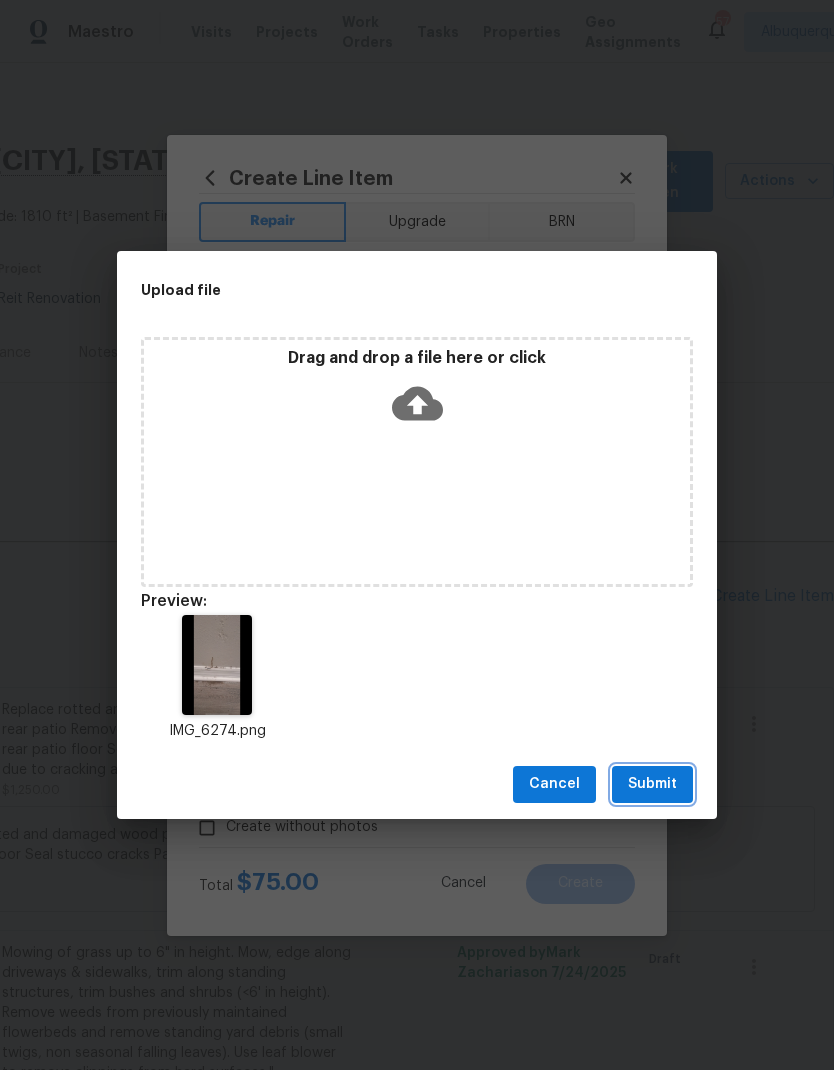 click on "Submit" at bounding box center (652, 784) 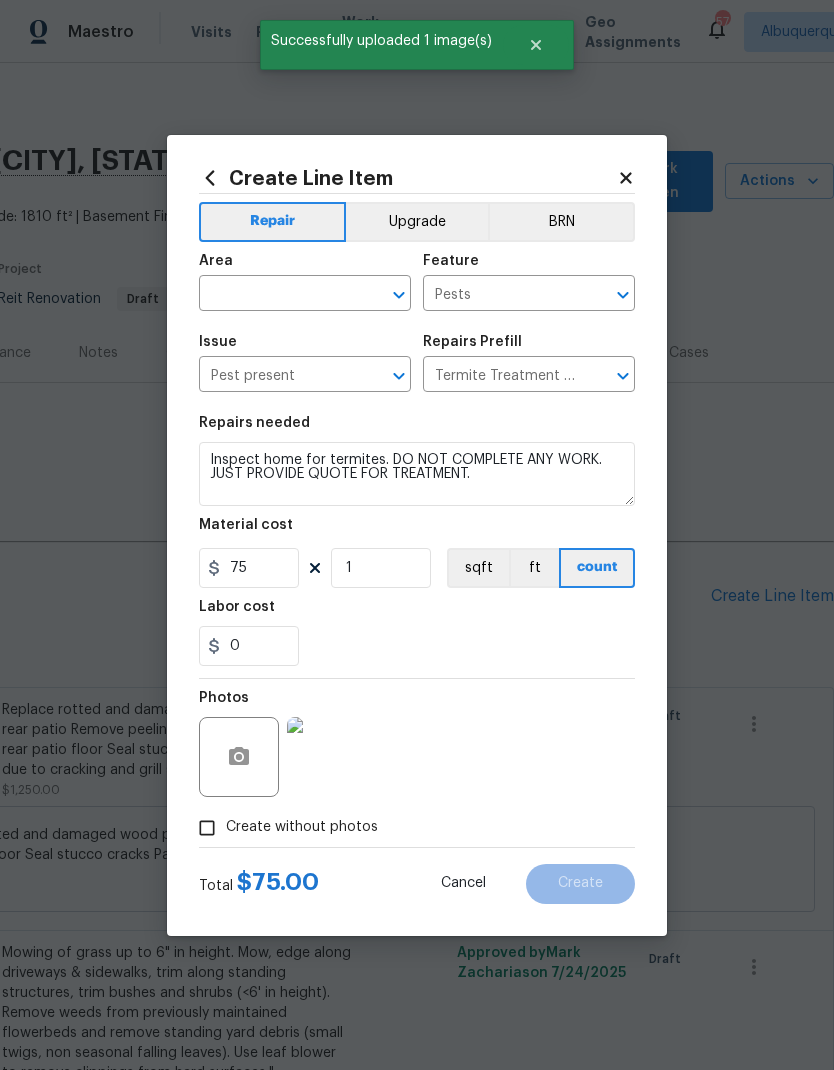 click at bounding box center [277, 295] 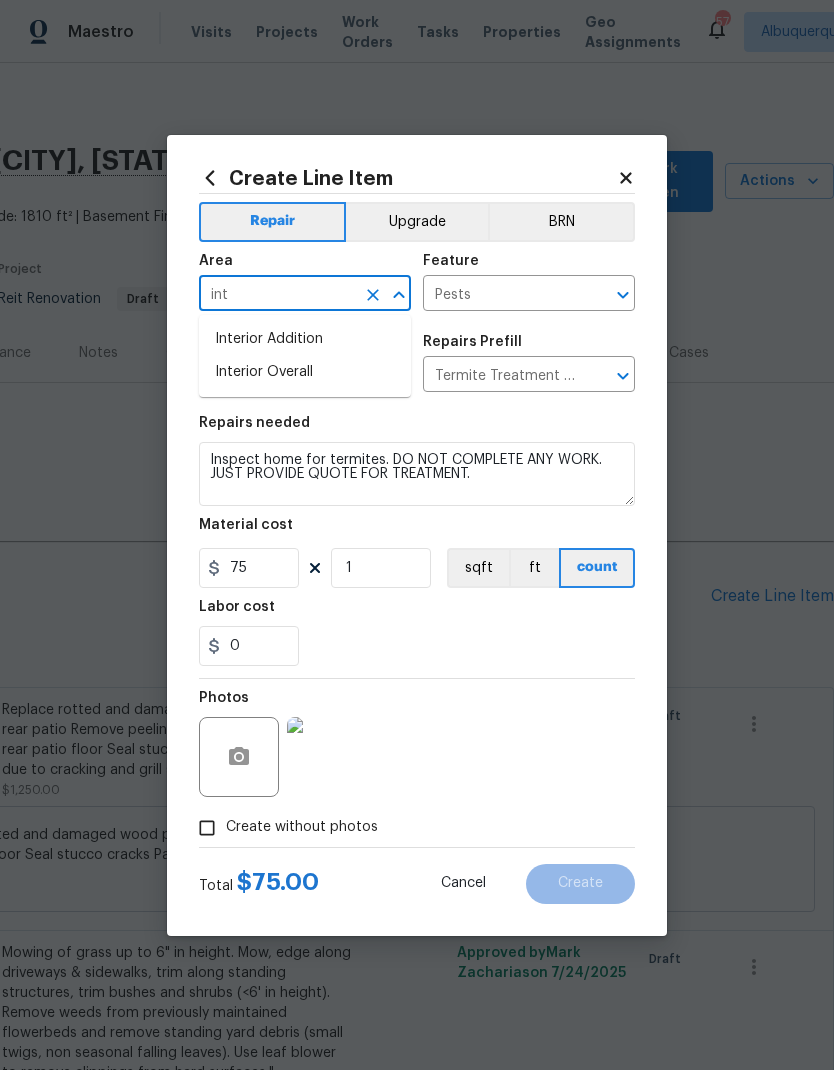 click on "Interior Overall" at bounding box center (305, 372) 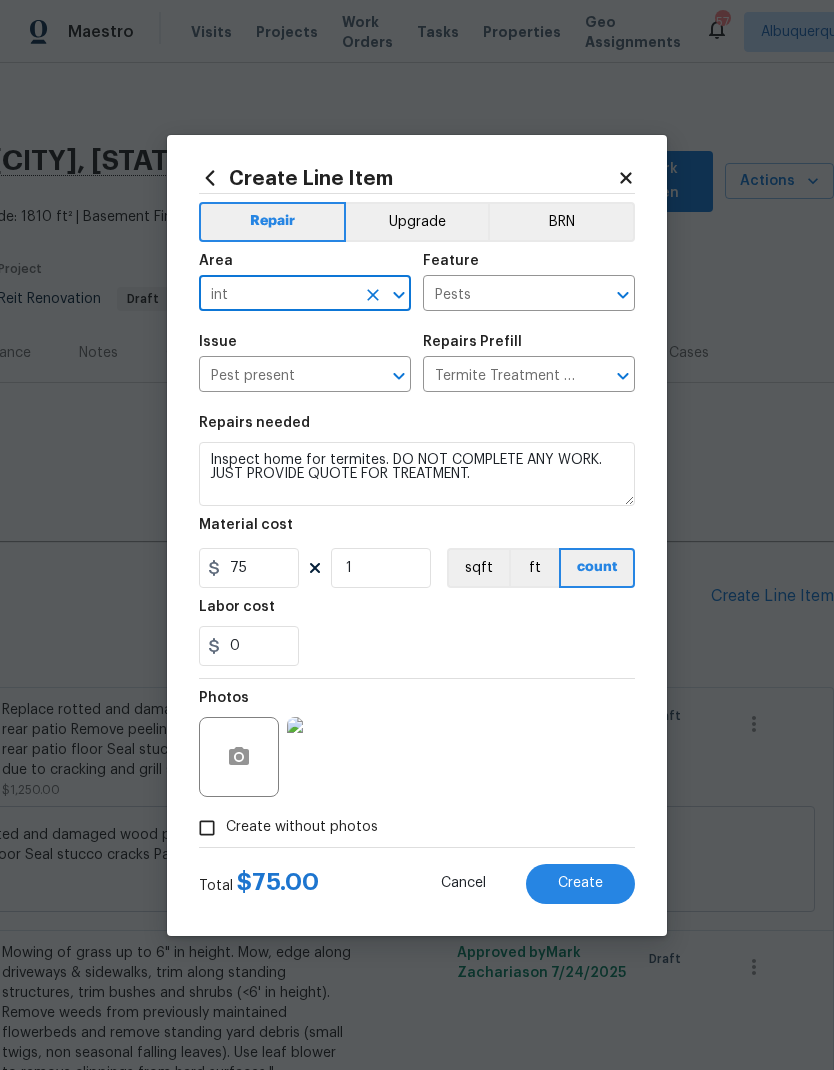 type on "Interior Overall" 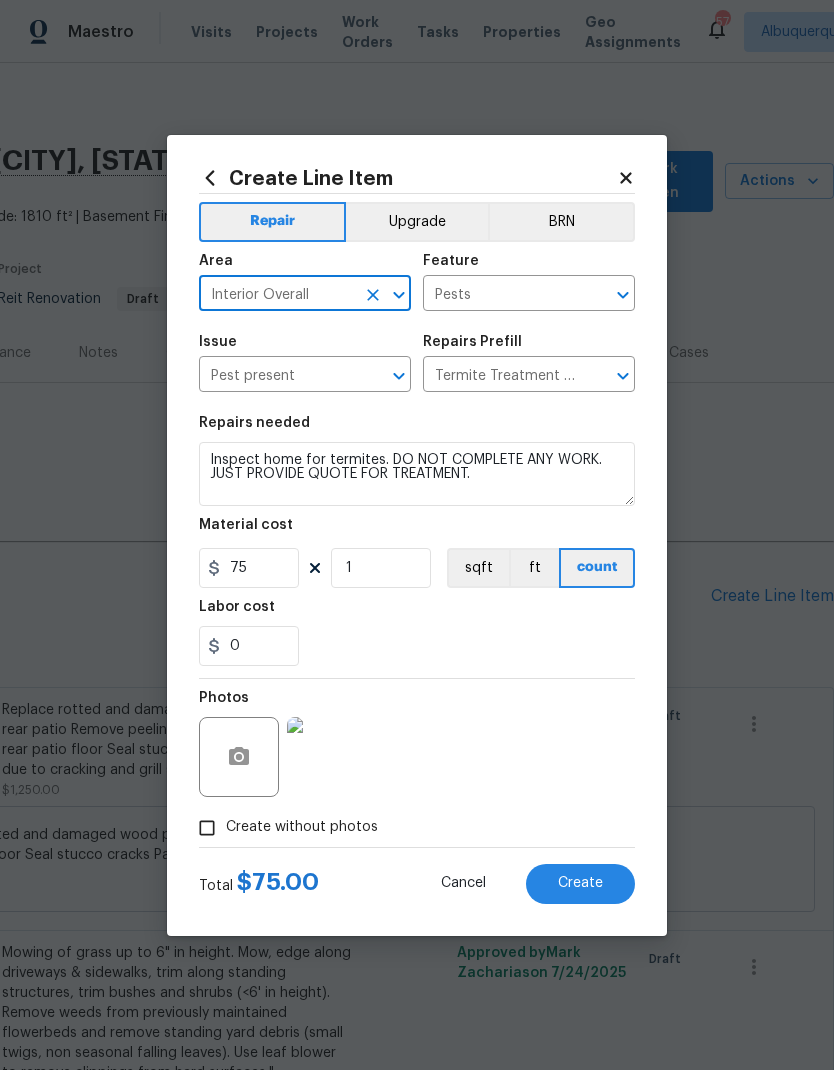 click on "Pest present" at bounding box center (277, 376) 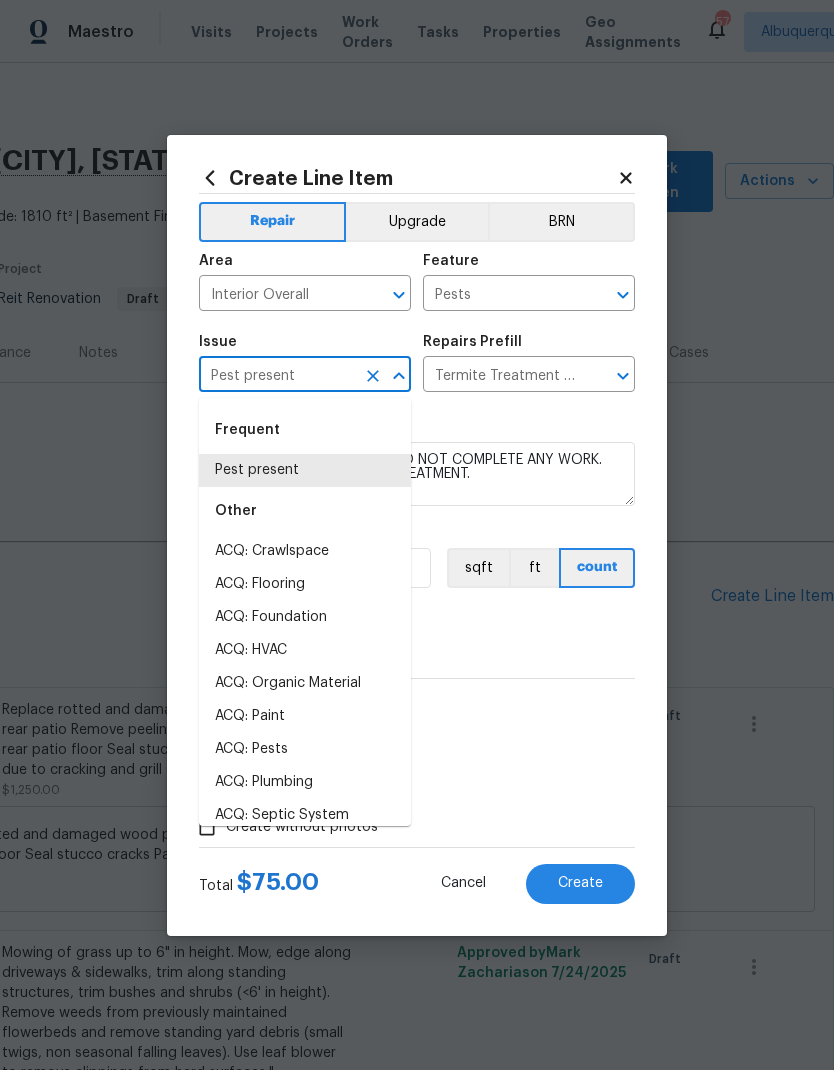 click on "Labor cost" at bounding box center [417, 613] 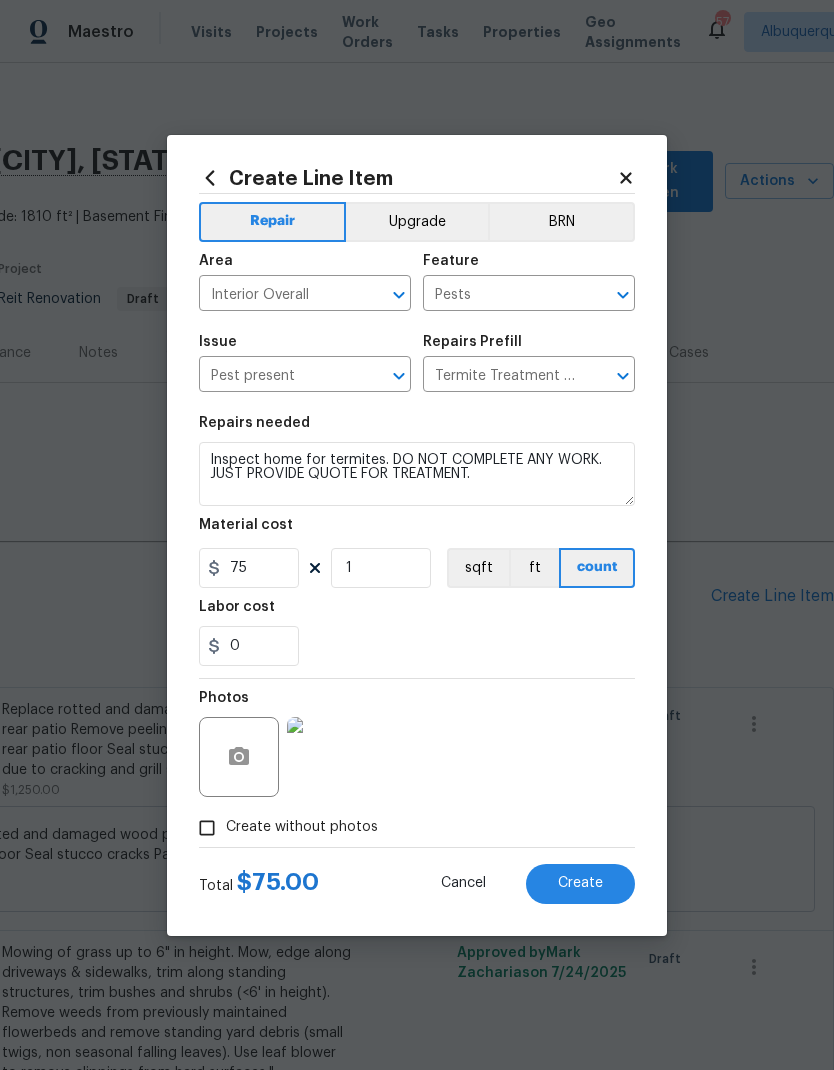 click on "Create" at bounding box center (580, 883) 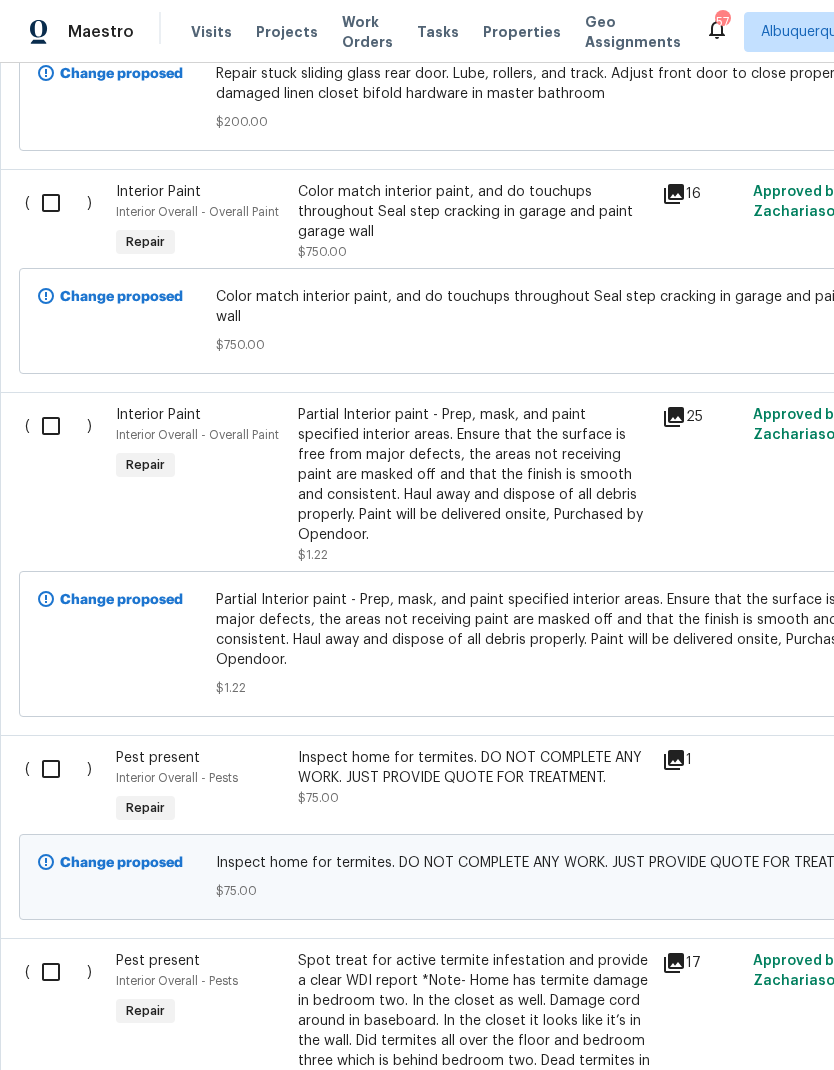 scroll, scrollTop: 2848, scrollLeft: 0, axis: vertical 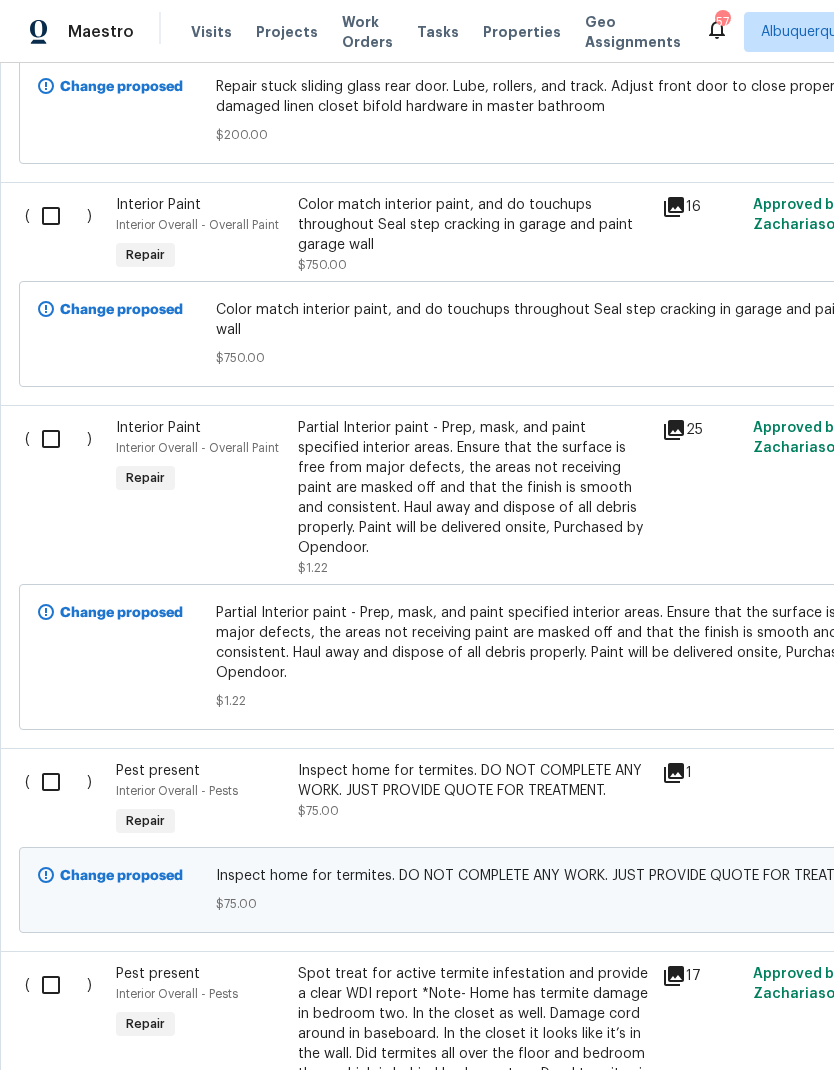 click at bounding box center [58, 782] 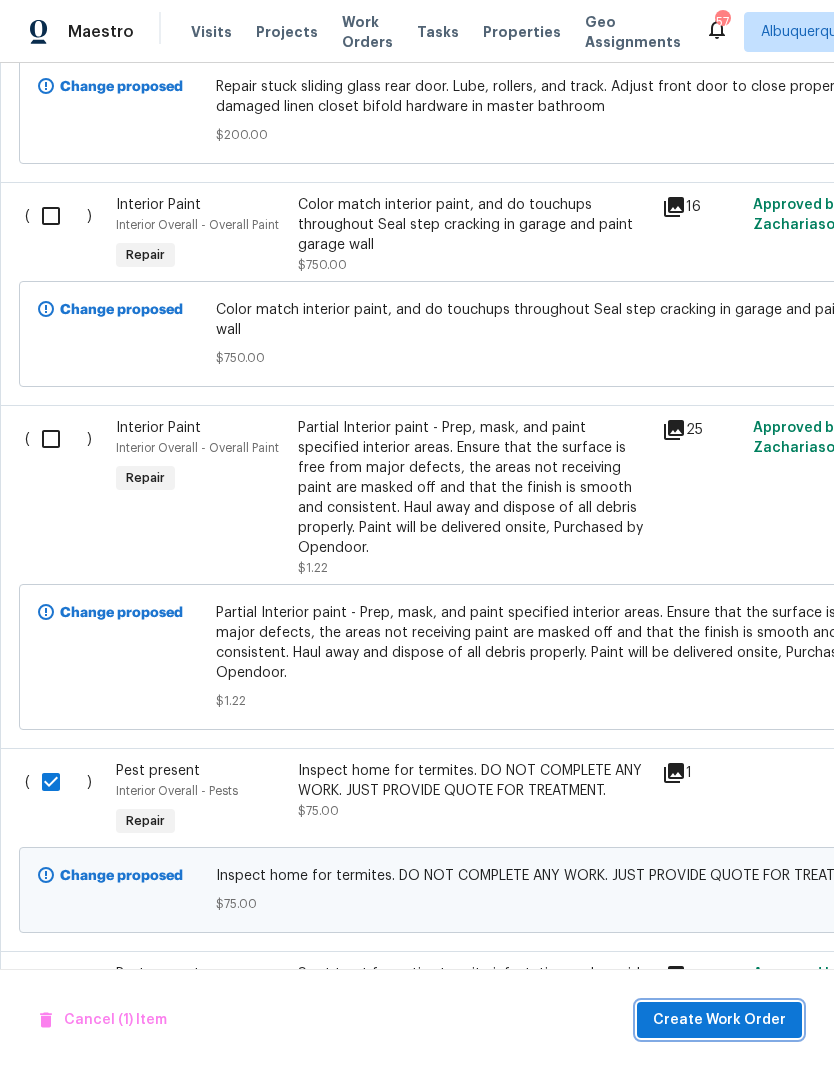 click on "Create Work Order" at bounding box center [719, 1020] 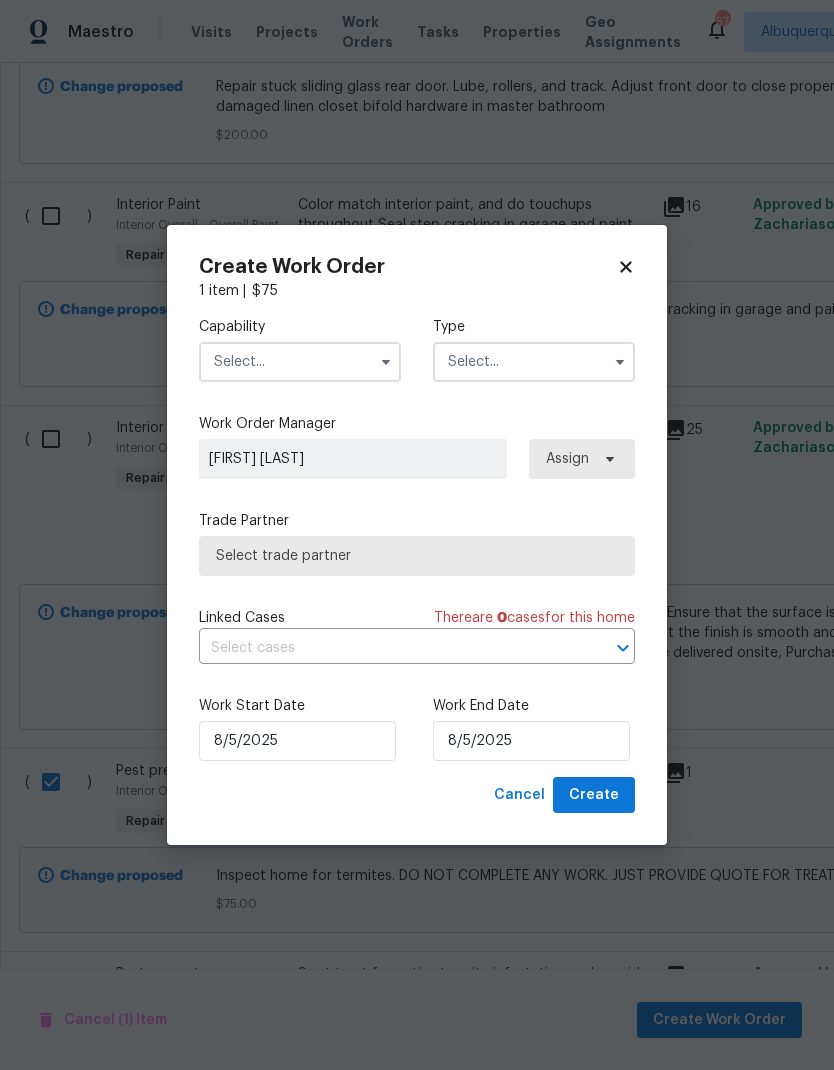 click at bounding box center [300, 362] 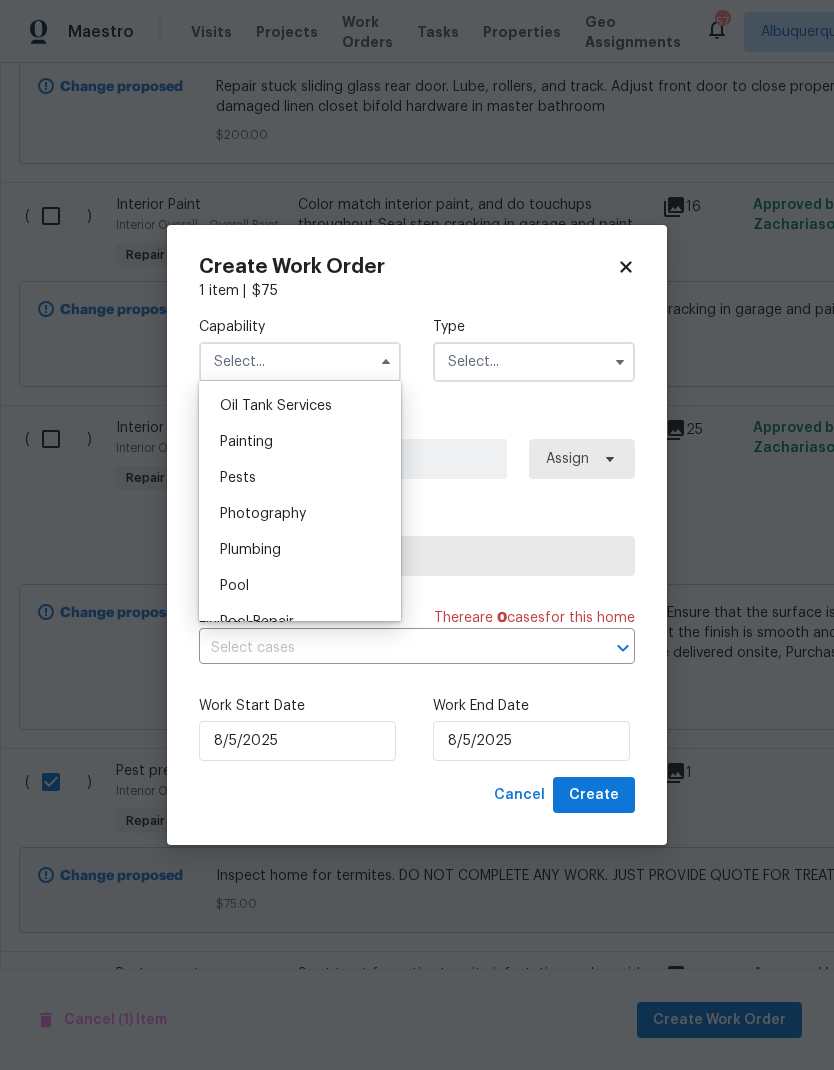 scroll, scrollTop: 1625, scrollLeft: 0, axis: vertical 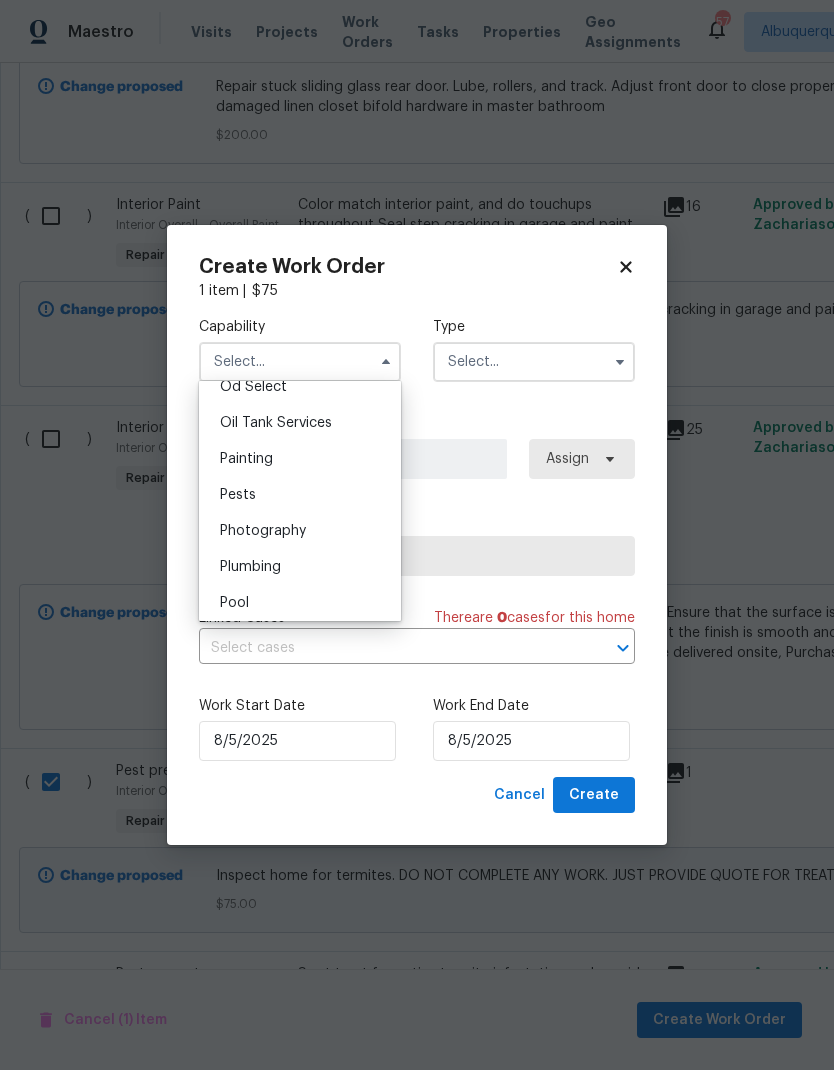 click on "Pests" at bounding box center (238, 495) 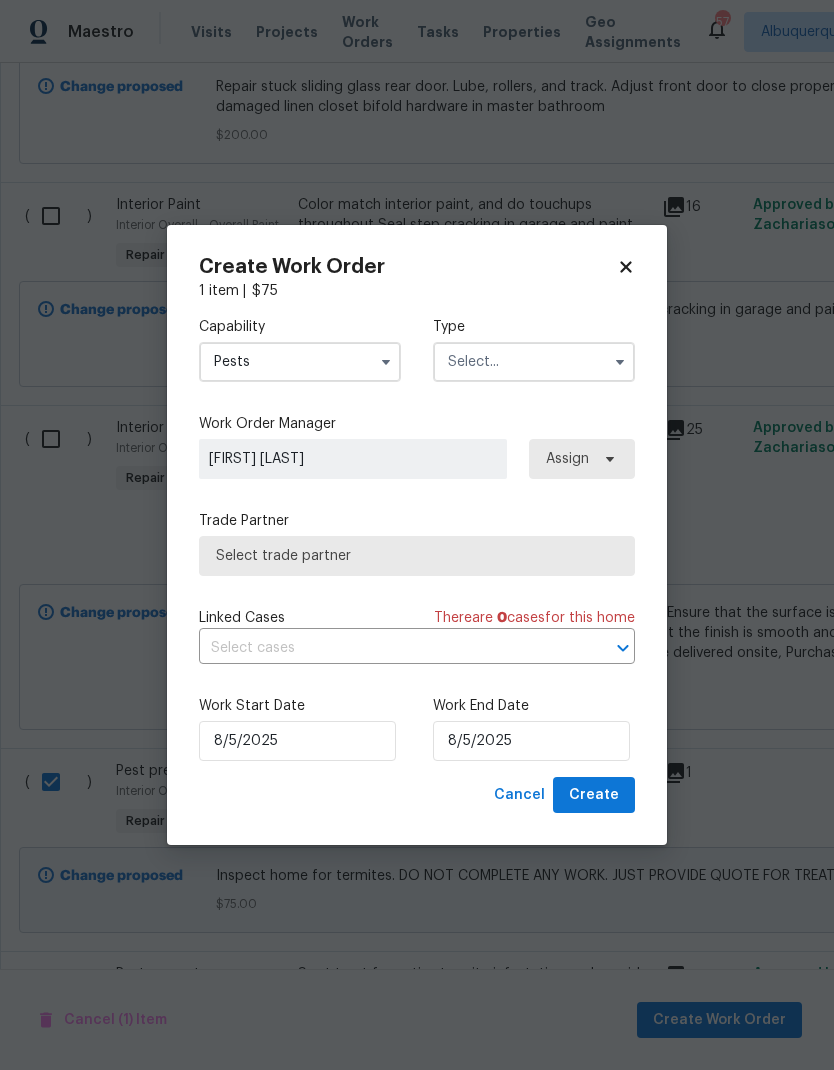 click at bounding box center (534, 362) 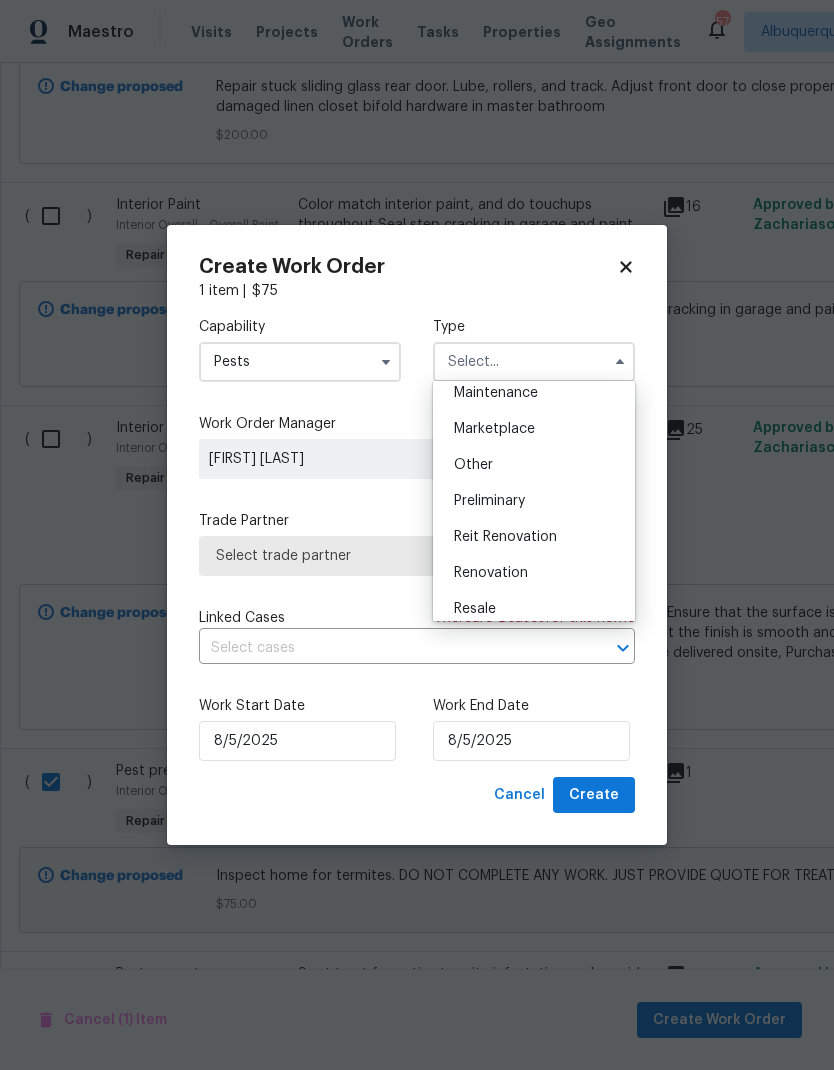 scroll, scrollTop: 336, scrollLeft: 0, axis: vertical 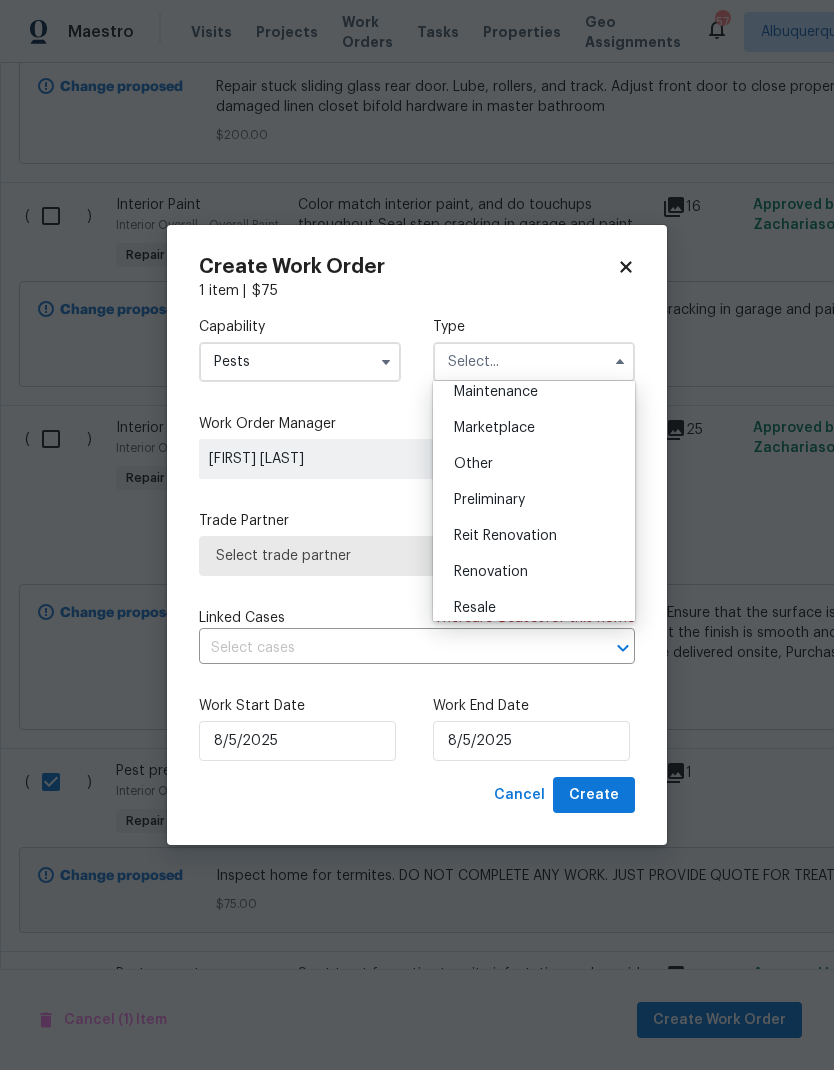 click on "Reit Renovation" at bounding box center [534, 536] 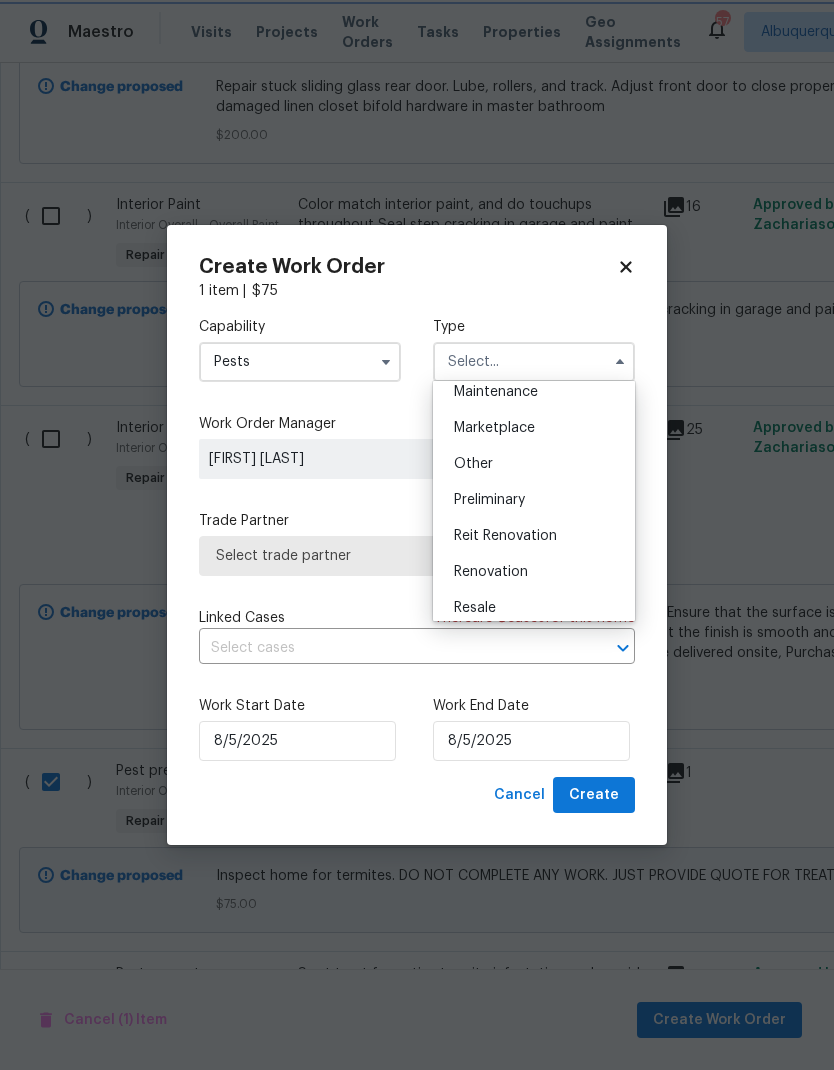 type on "Reit Renovation" 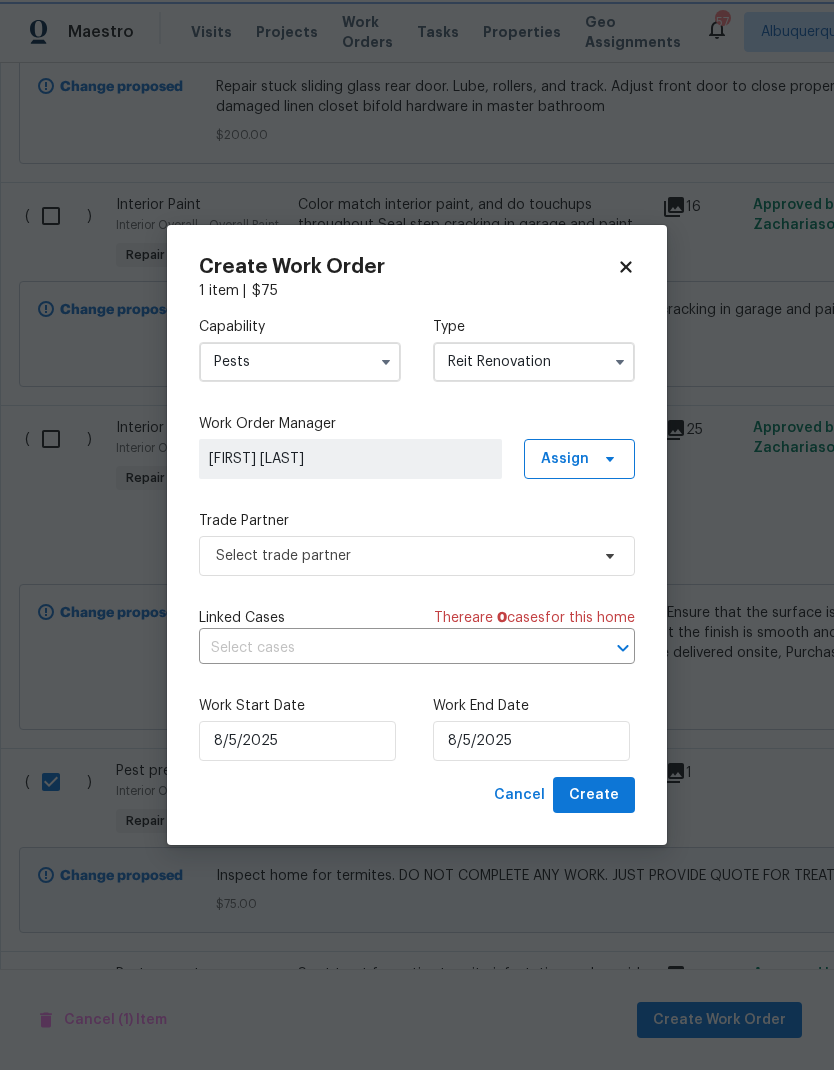 scroll, scrollTop: 0, scrollLeft: 0, axis: both 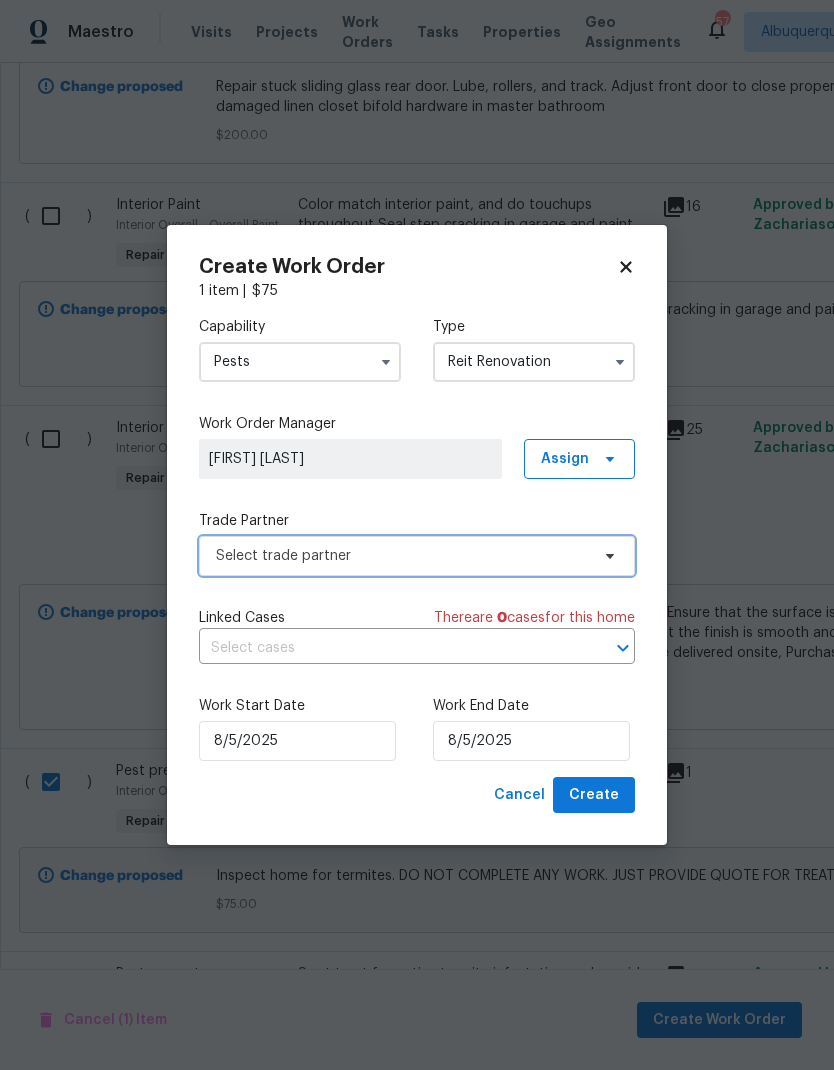 click on "Select trade partner" at bounding box center (402, 556) 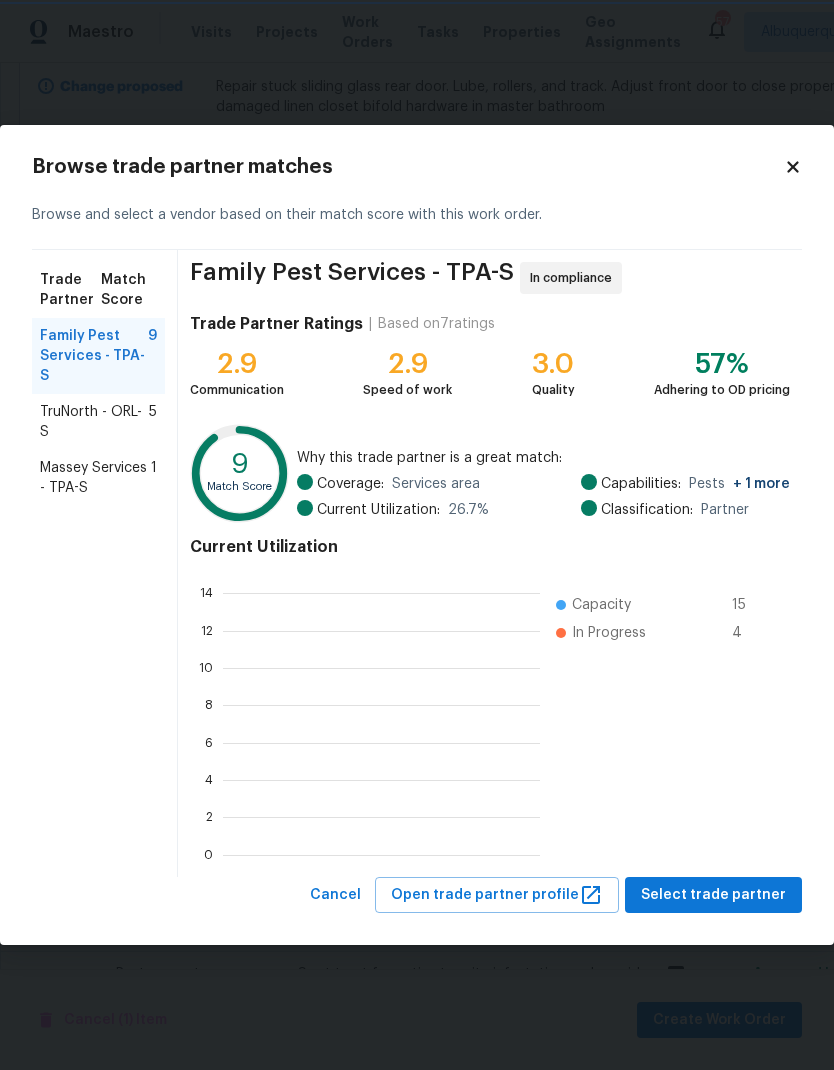 scroll, scrollTop: 2, scrollLeft: 2, axis: both 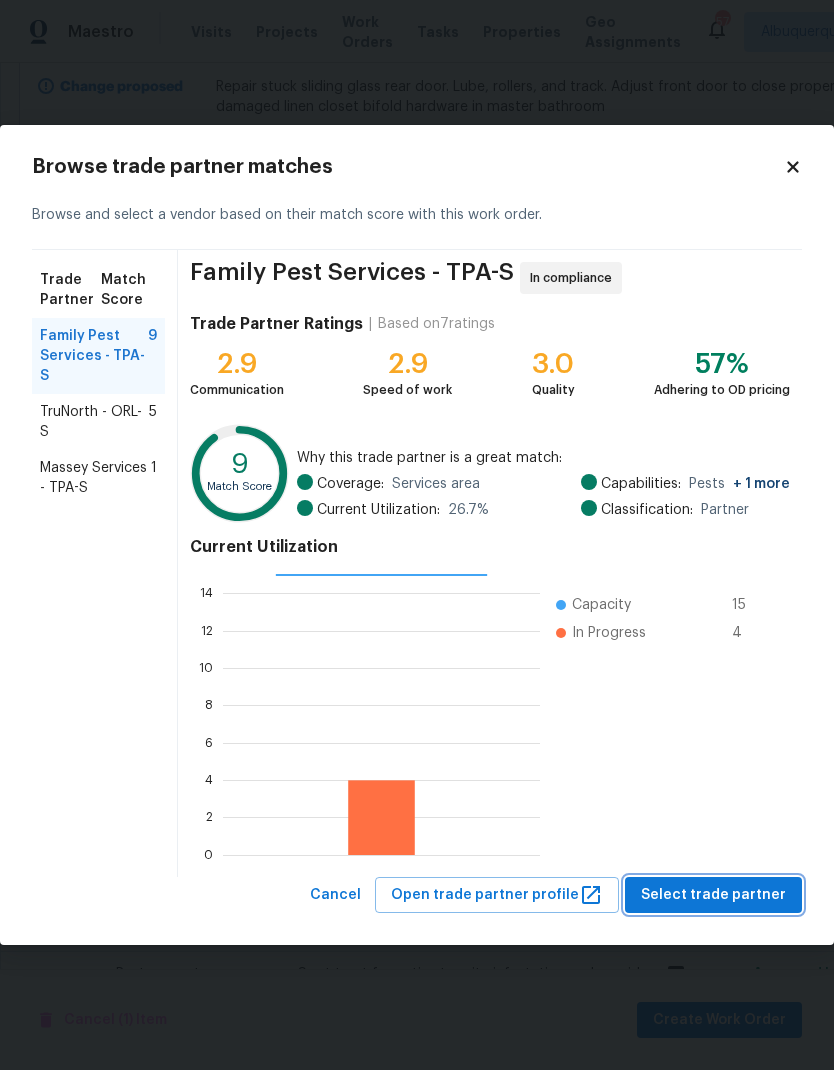 click on "Select trade partner" at bounding box center [713, 895] 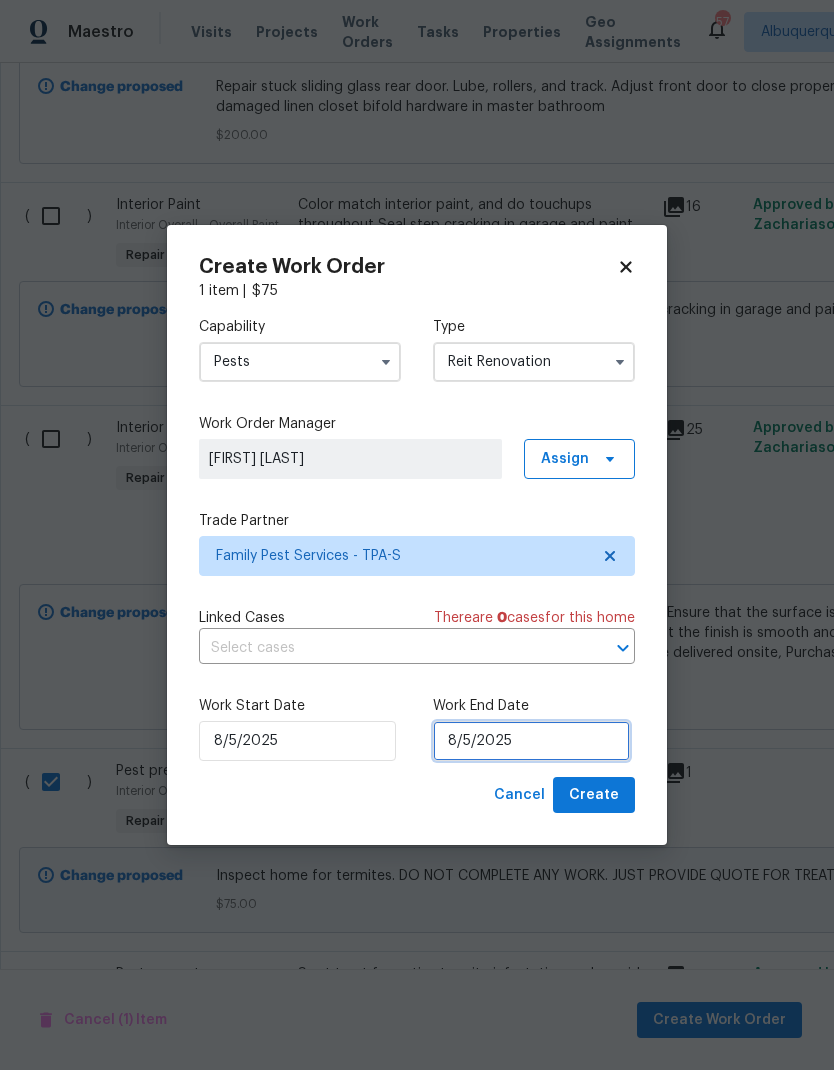 click on "8/5/2025" at bounding box center [531, 741] 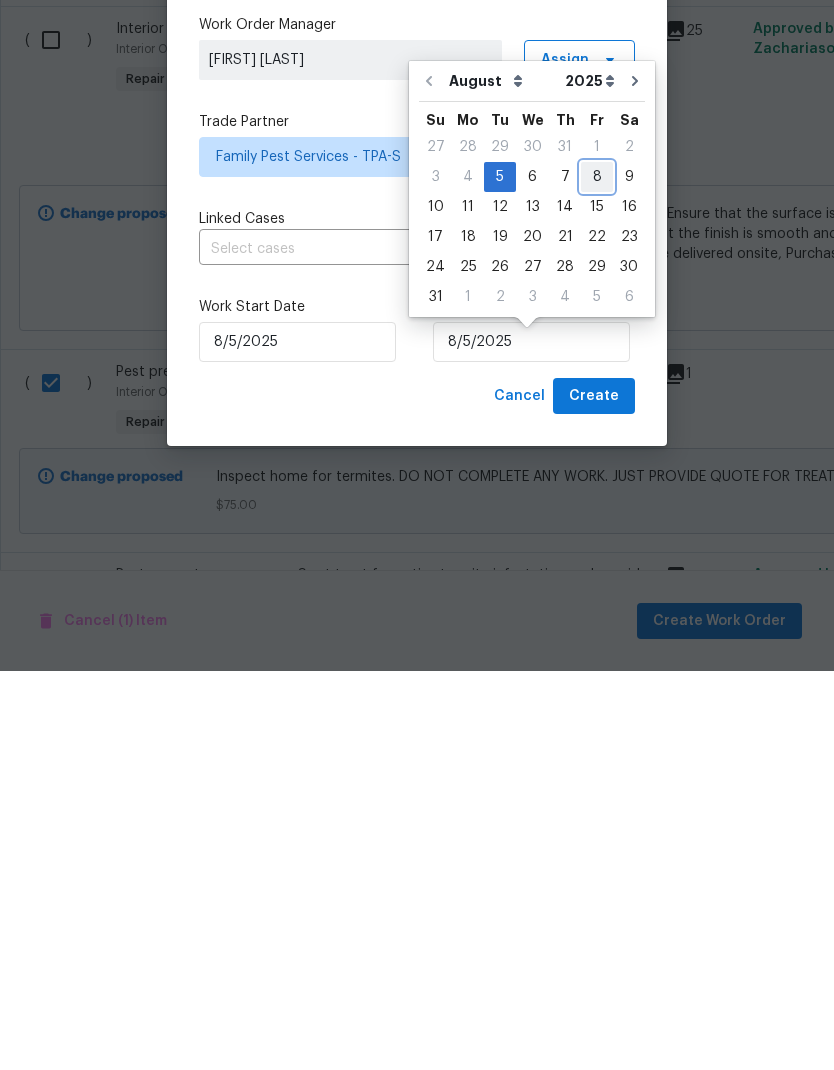 click on "8" at bounding box center (597, 576) 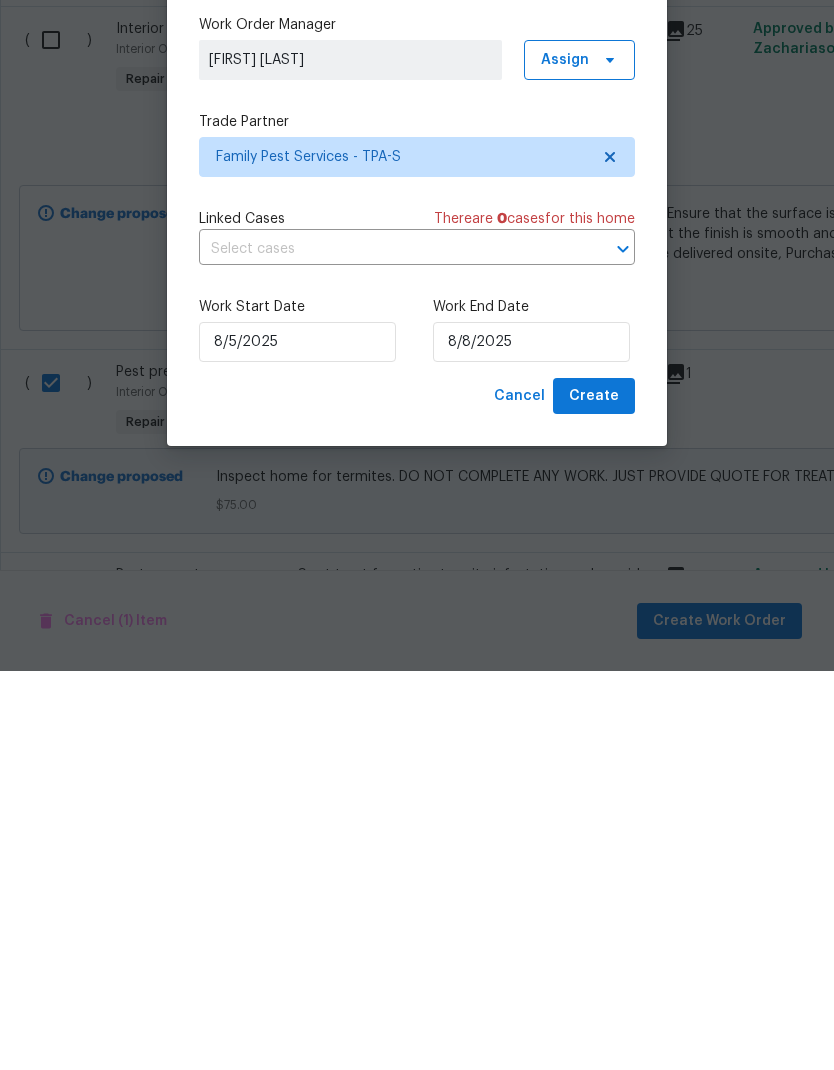 type on "8/8/2025" 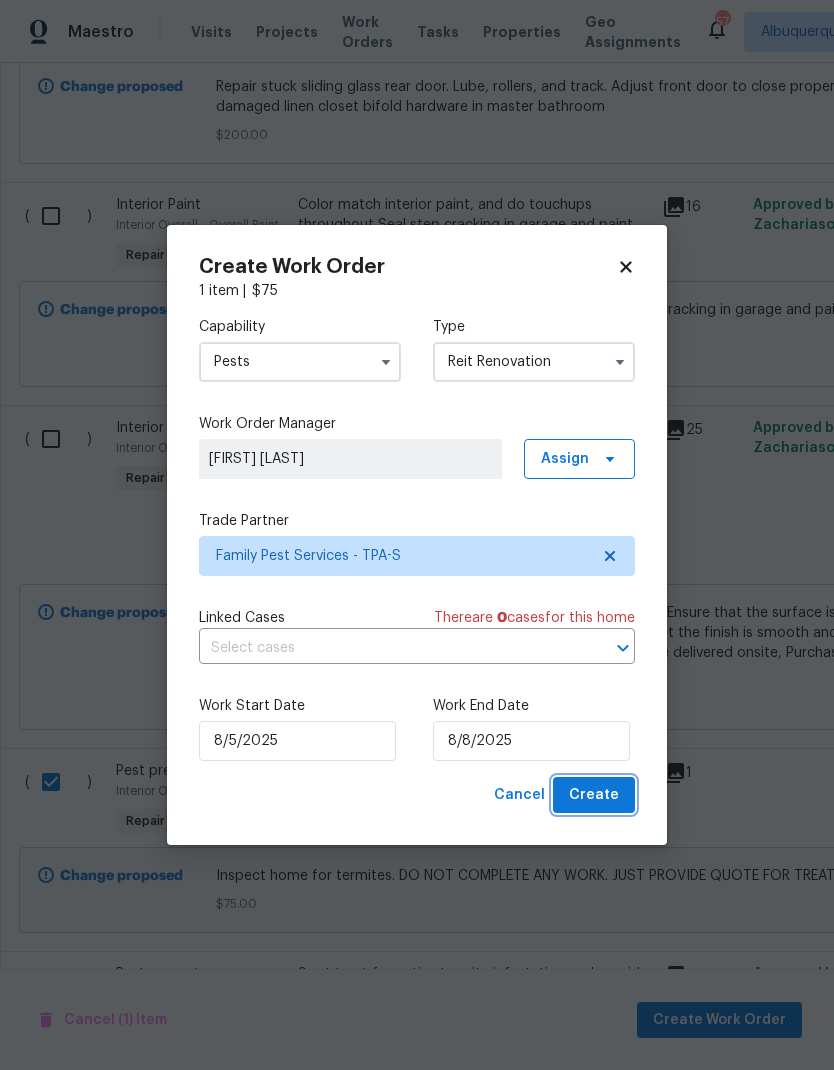 click on "Create" at bounding box center [594, 795] 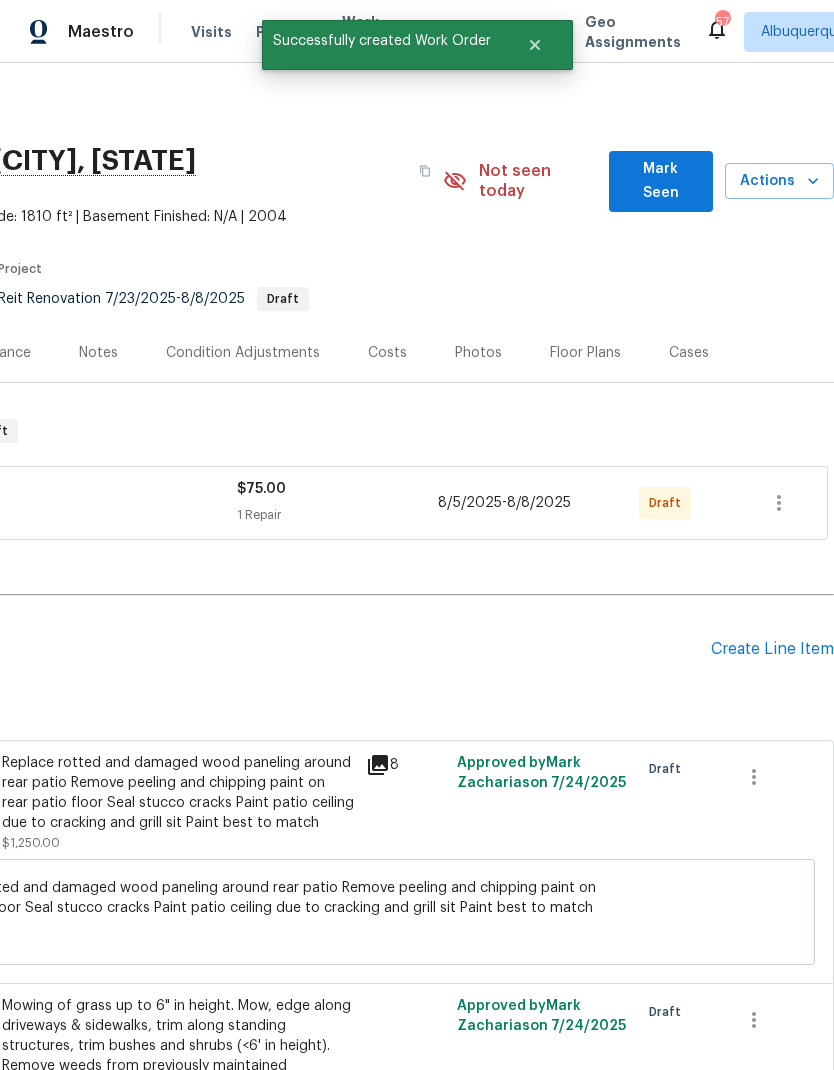 scroll, scrollTop: 0, scrollLeft: 296, axis: horizontal 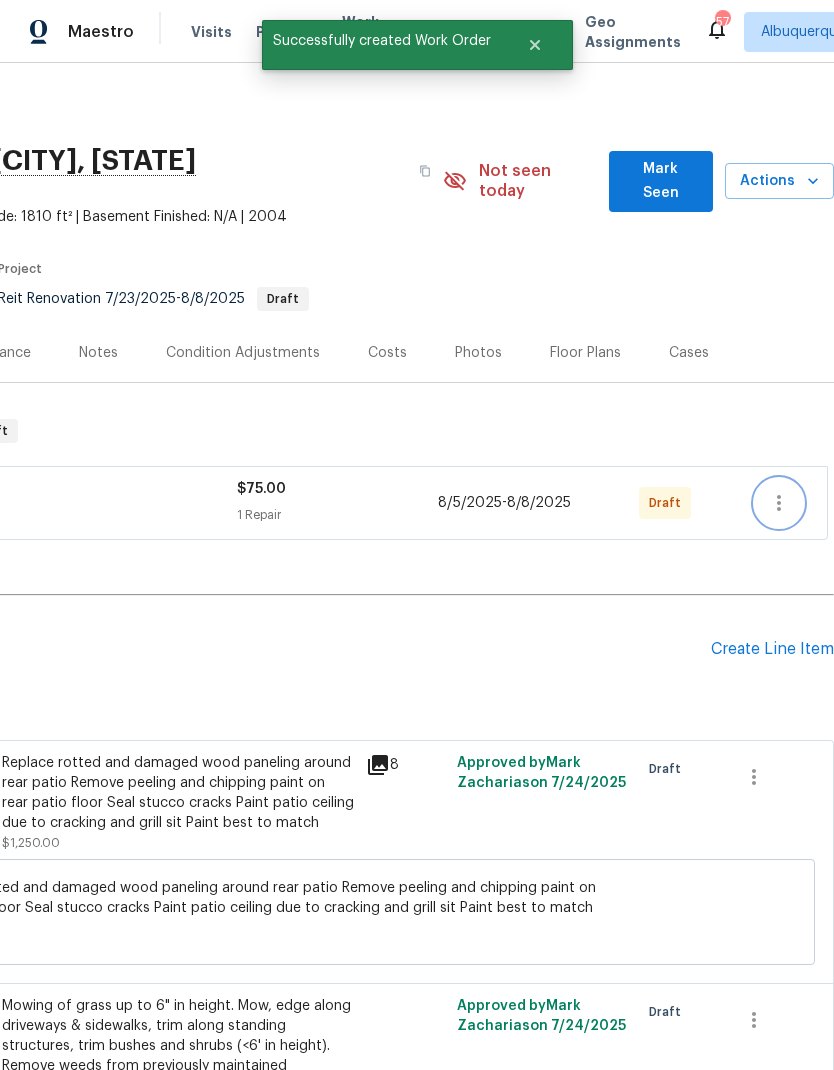 click 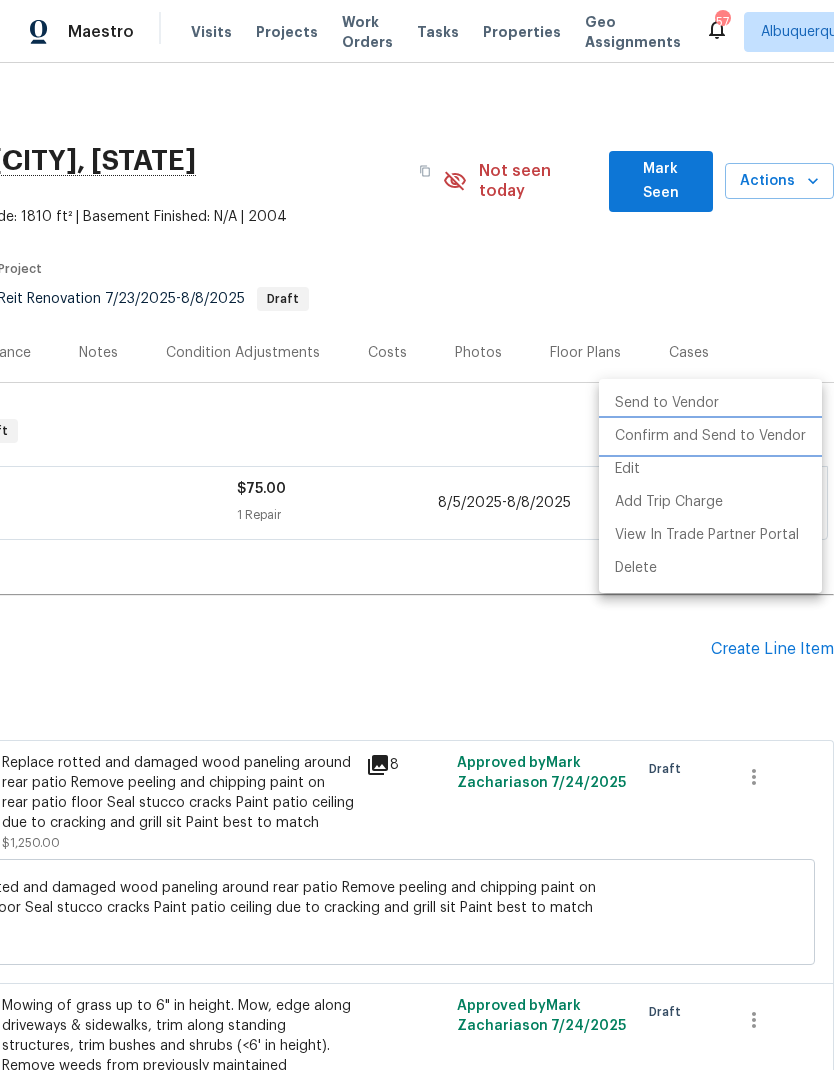 click on "Confirm and Send to Vendor" at bounding box center (710, 436) 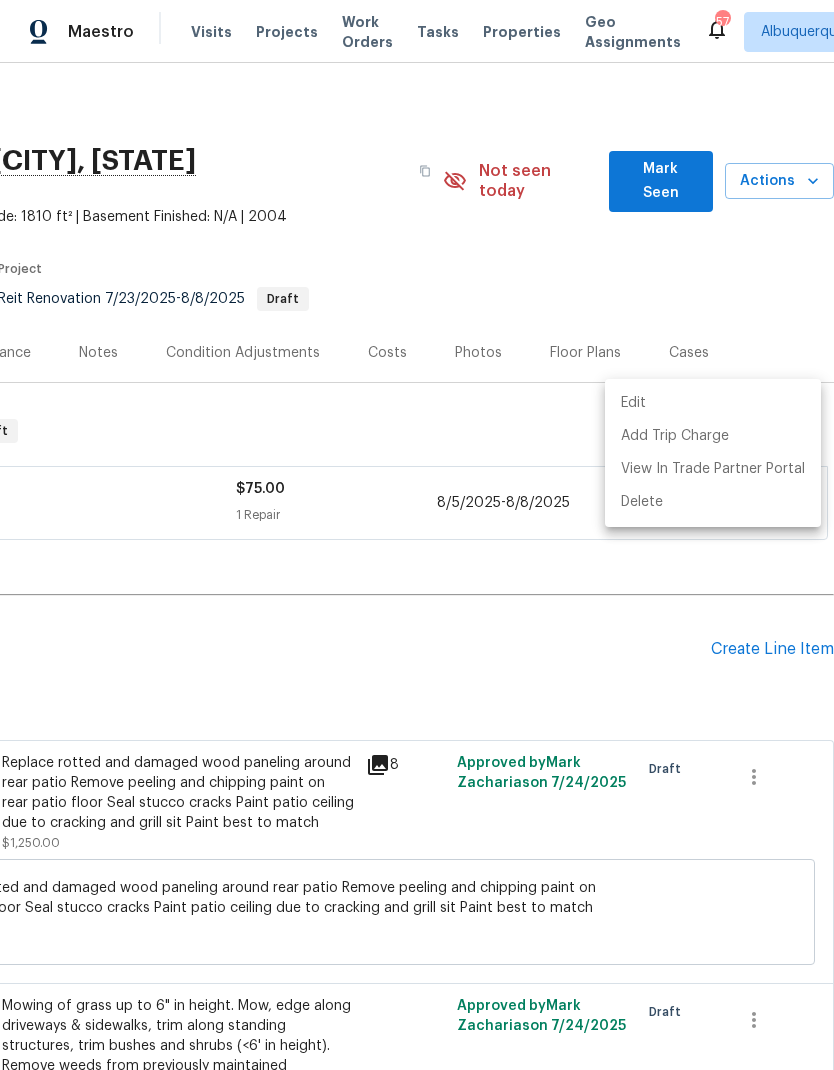 click at bounding box center (417, 535) 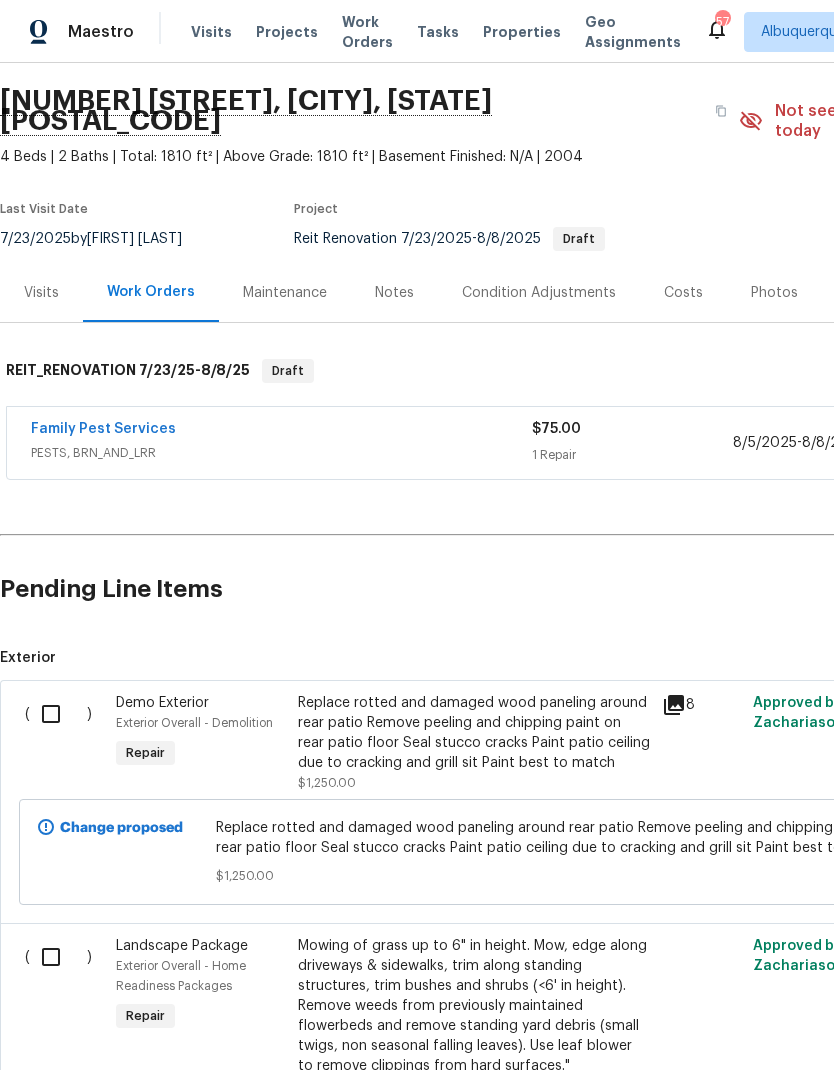 scroll, scrollTop: 60, scrollLeft: 0, axis: vertical 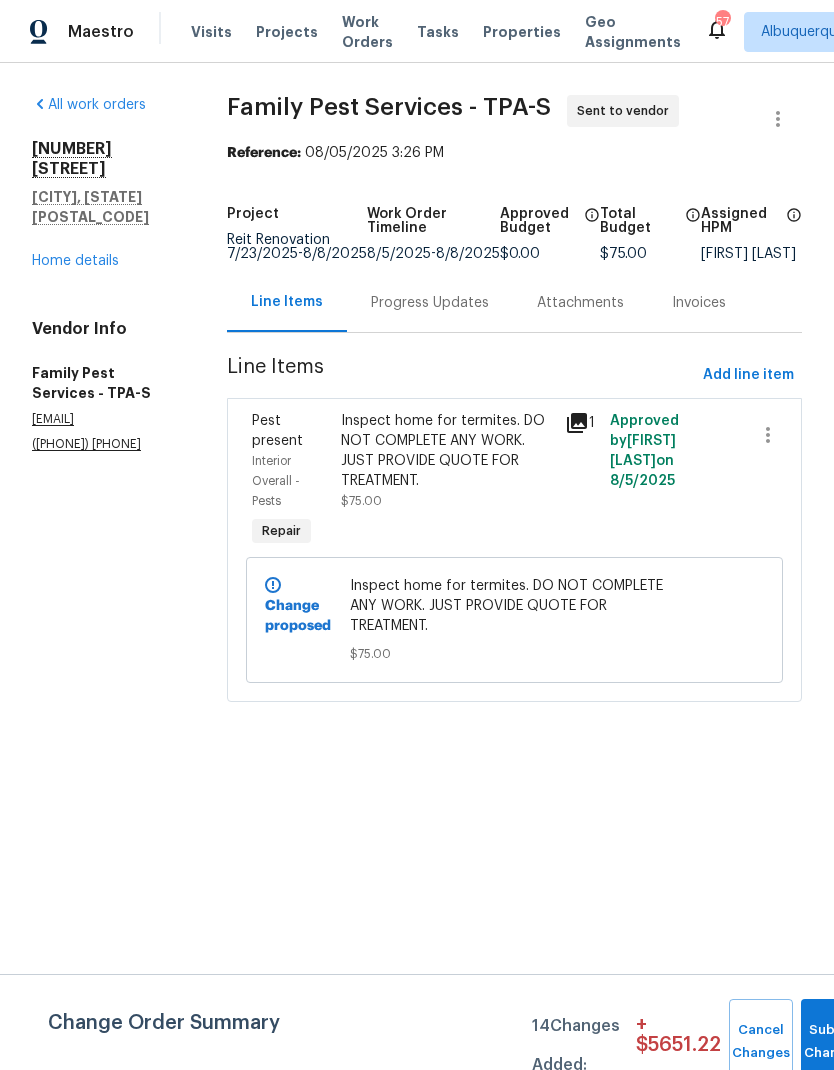 click on "Progress Updates" at bounding box center [430, 303] 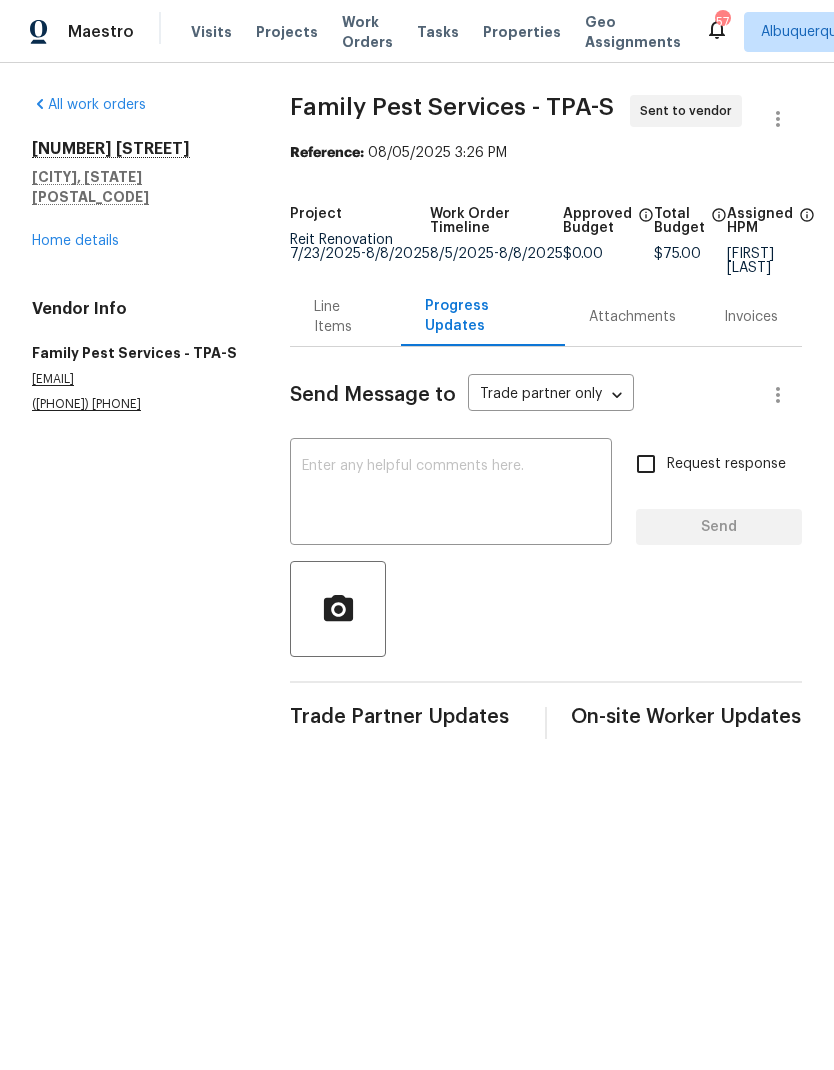 click at bounding box center [451, 494] 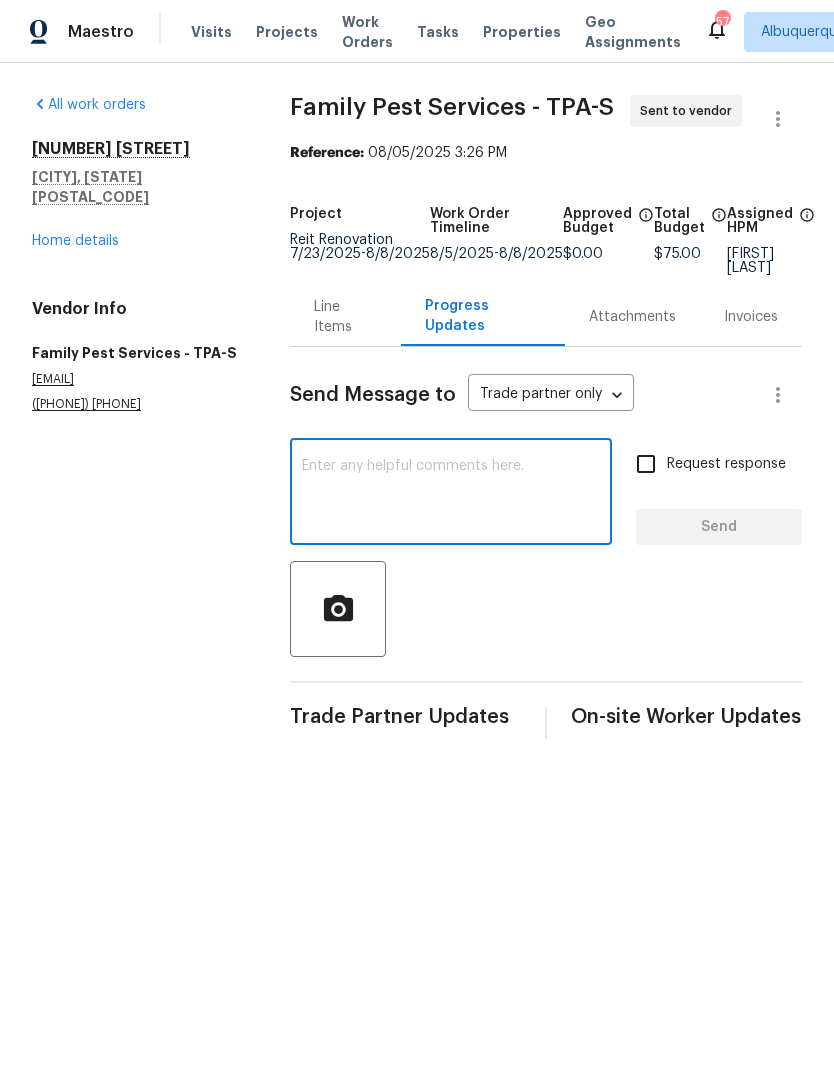 click on "Line Items" at bounding box center [345, 317] 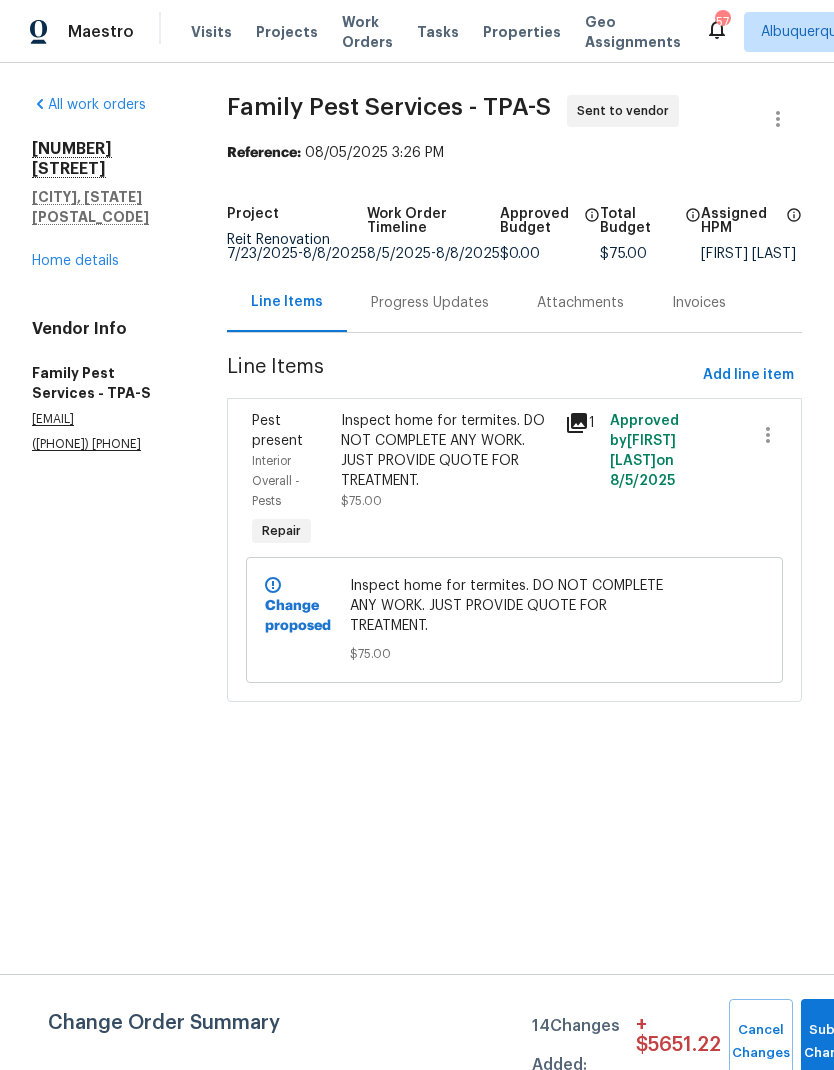 click on "Progress Updates" at bounding box center [430, 303] 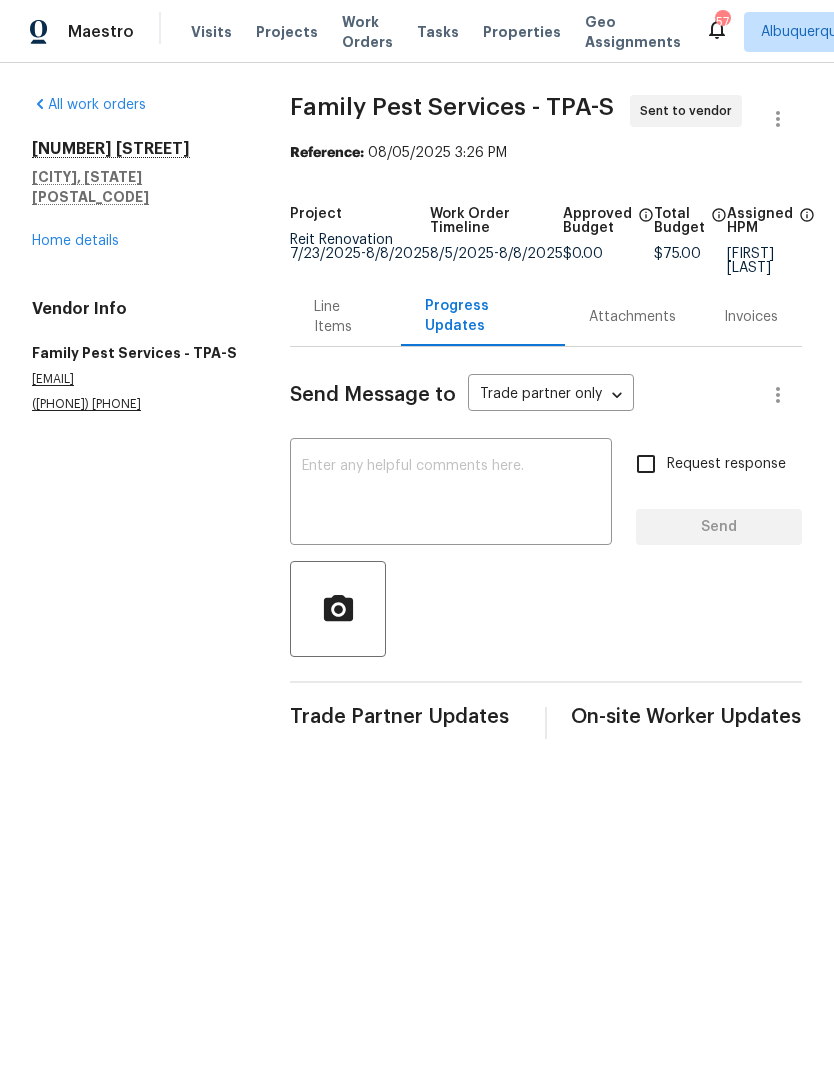 click at bounding box center (451, 494) 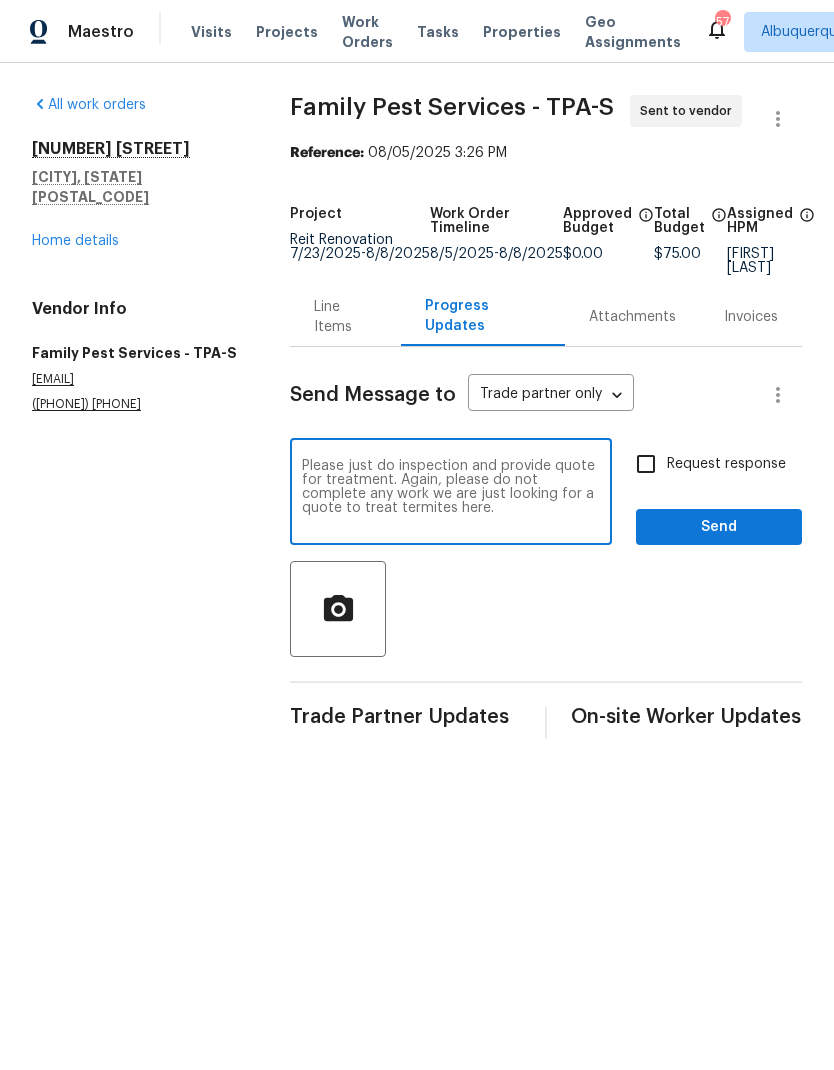 type on "Please just do inspection and provide quote for treatment. Again, please do not complete any work we are just looking for a quote to treat termites here." 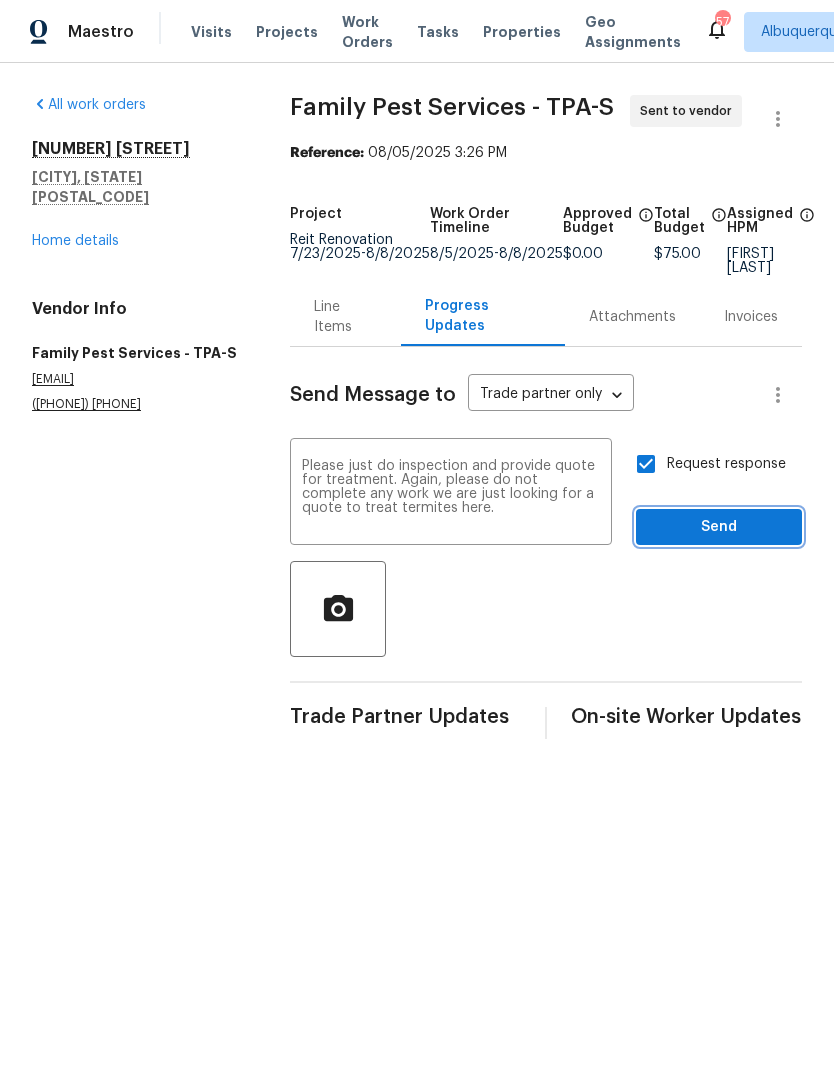click on "Send" at bounding box center [719, 527] 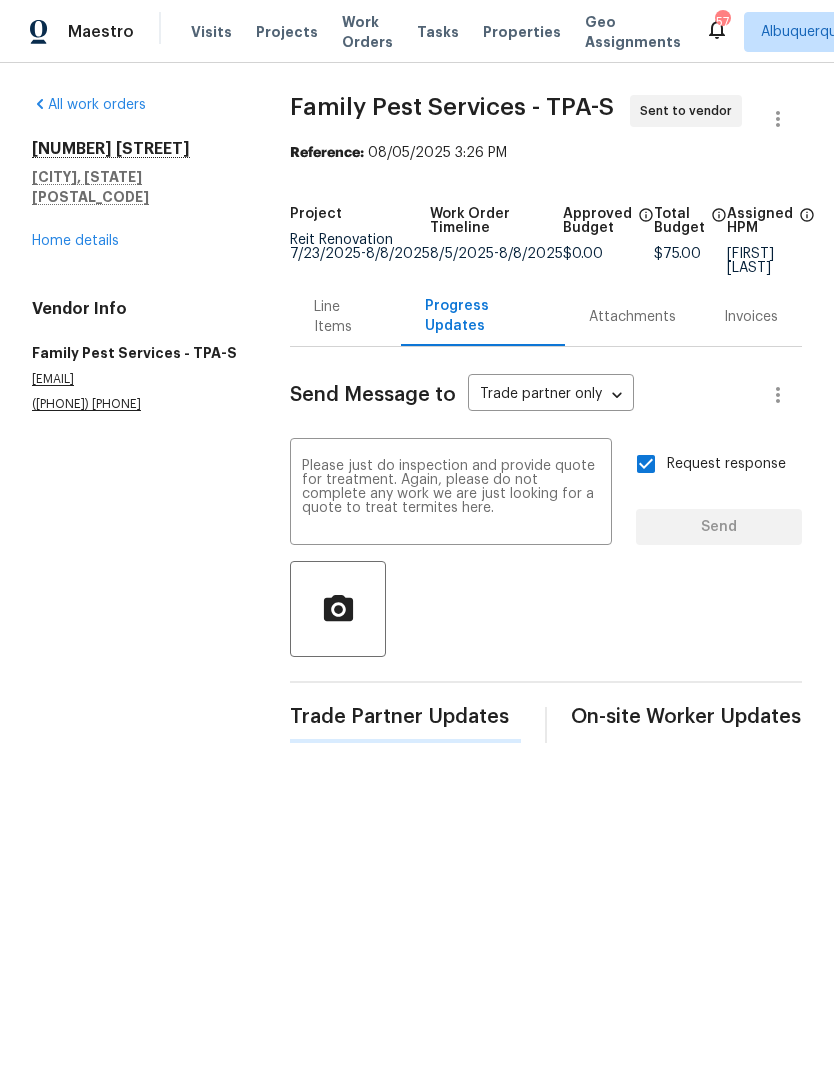 type 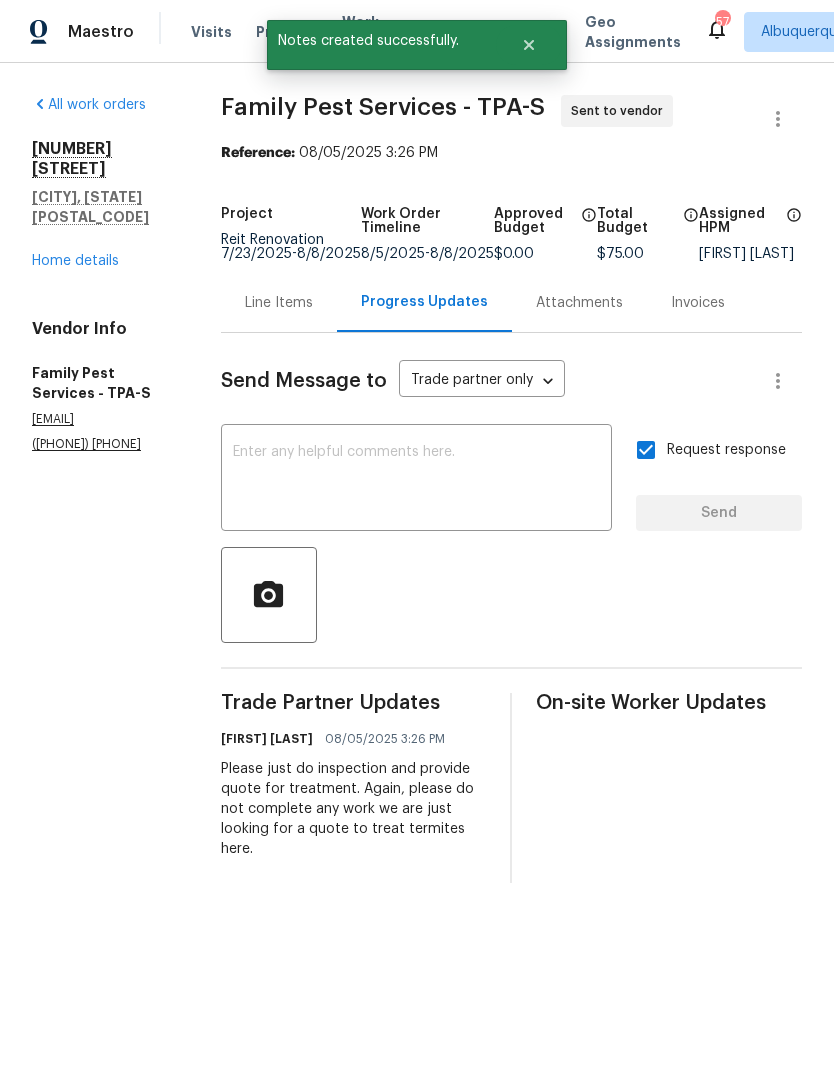 click on "Home details" at bounding box center [75, 261] 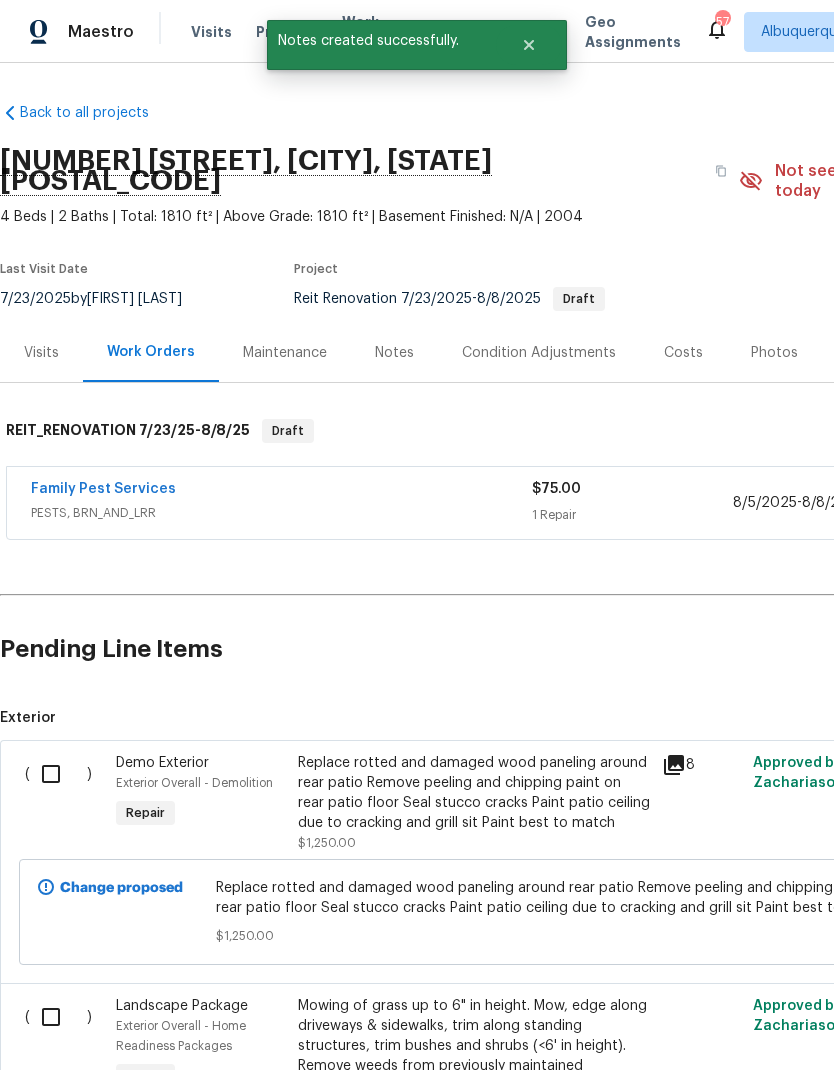 click on "Family Pest Services" at bounding box center [103, 489] 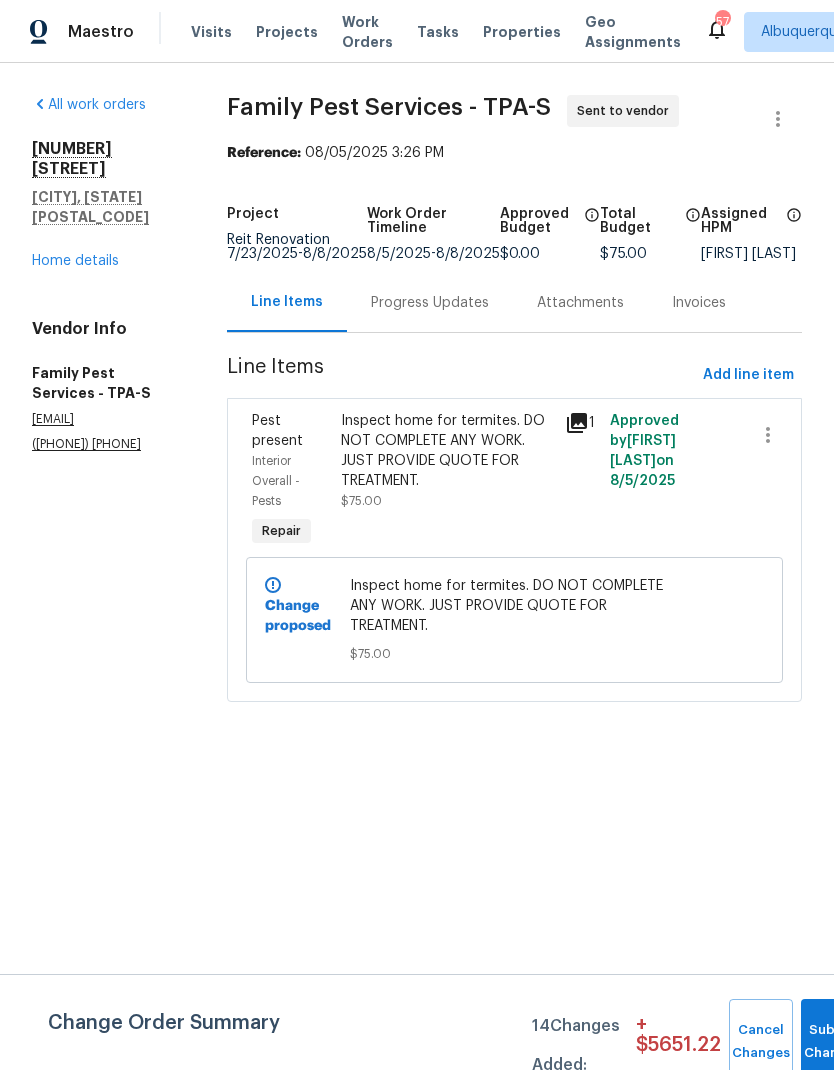 click on "Home details" at bounding box center (75, 261) 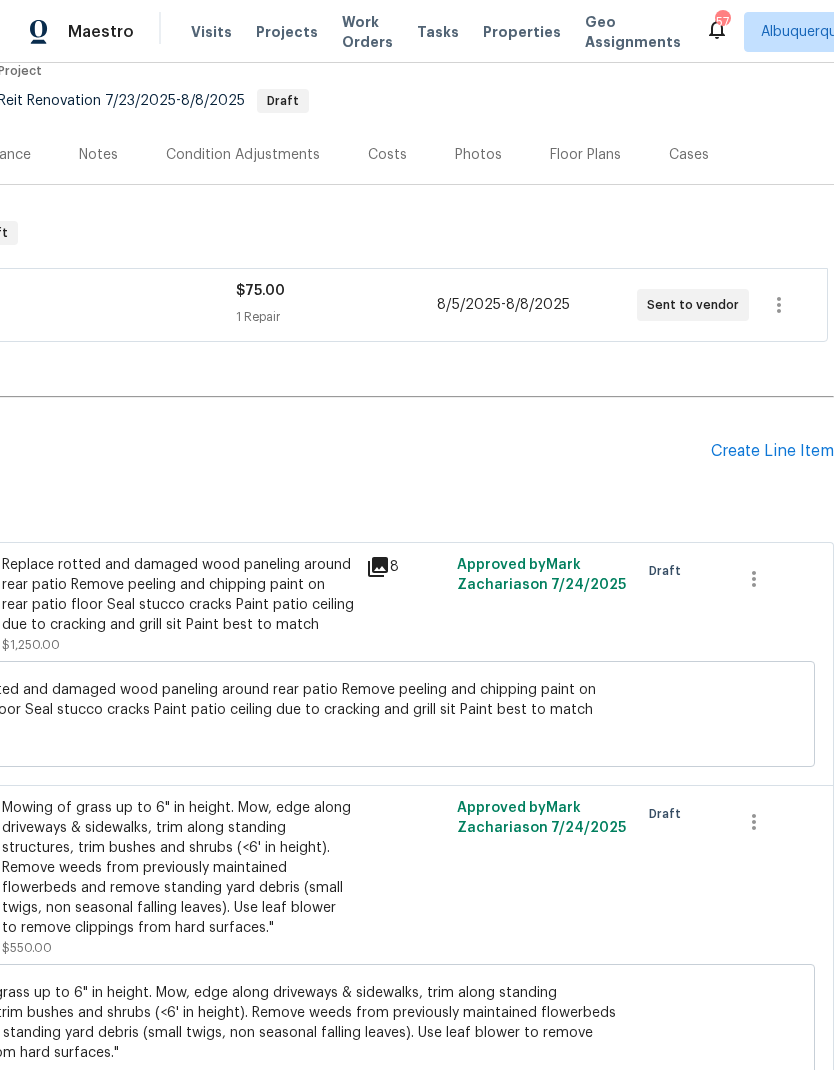 scroll, scrollTop: 215, scrollLeft: 298, axis: both 